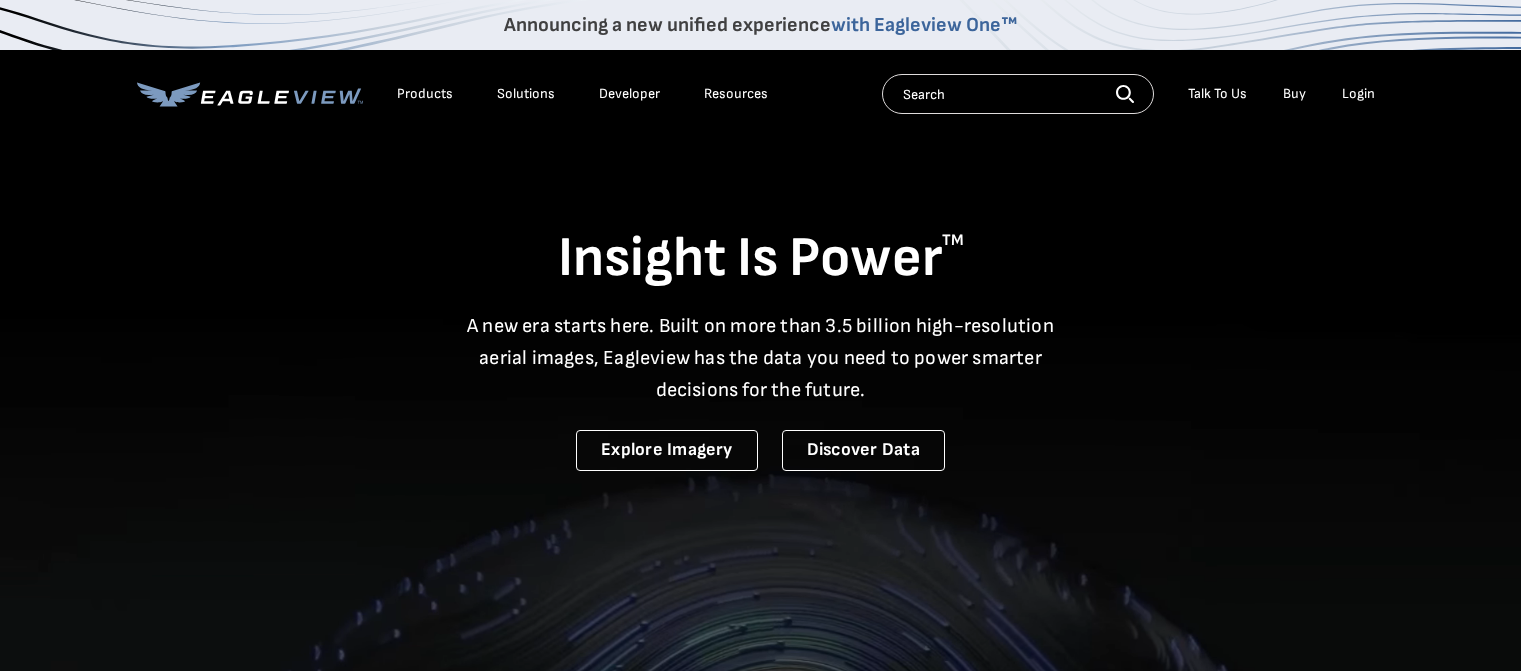 scroll, scrollTop: 0, scrollLeft: 0, axis: both 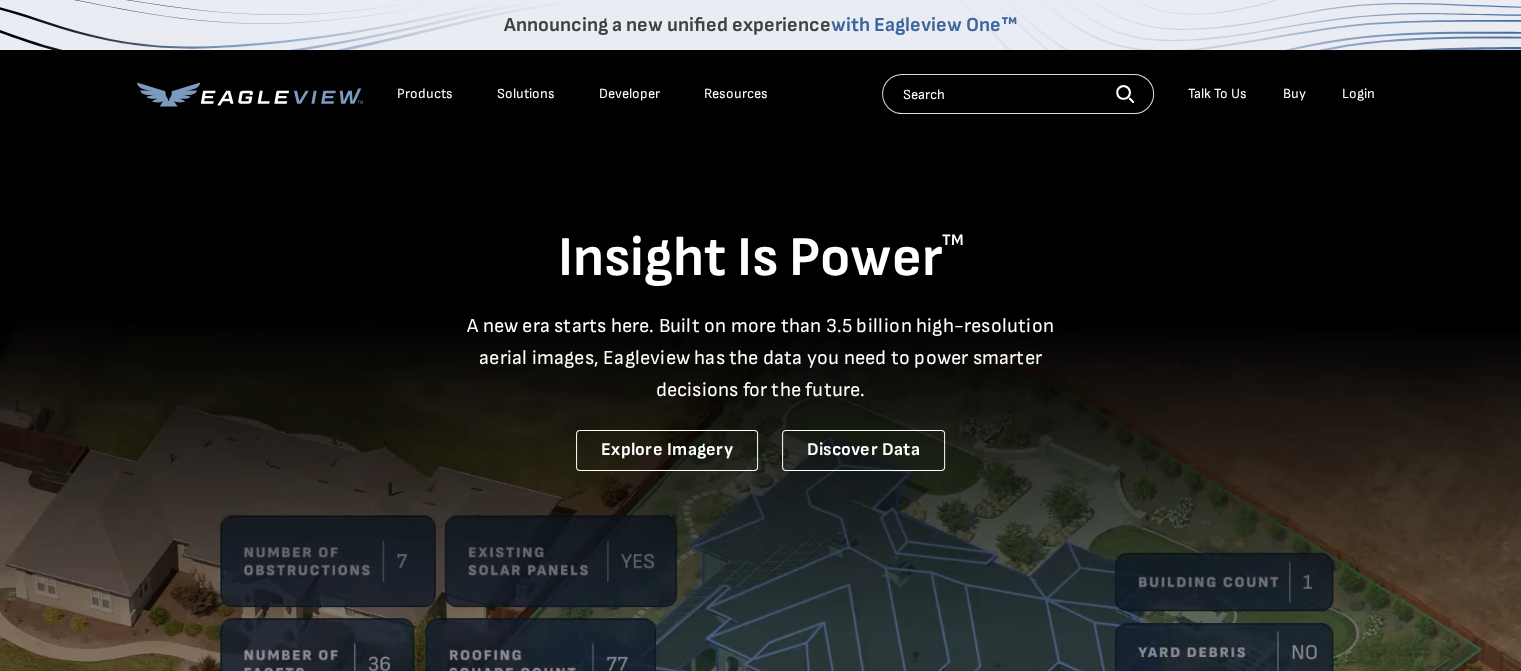 click on "Login" at bounding box center (1358, 94) 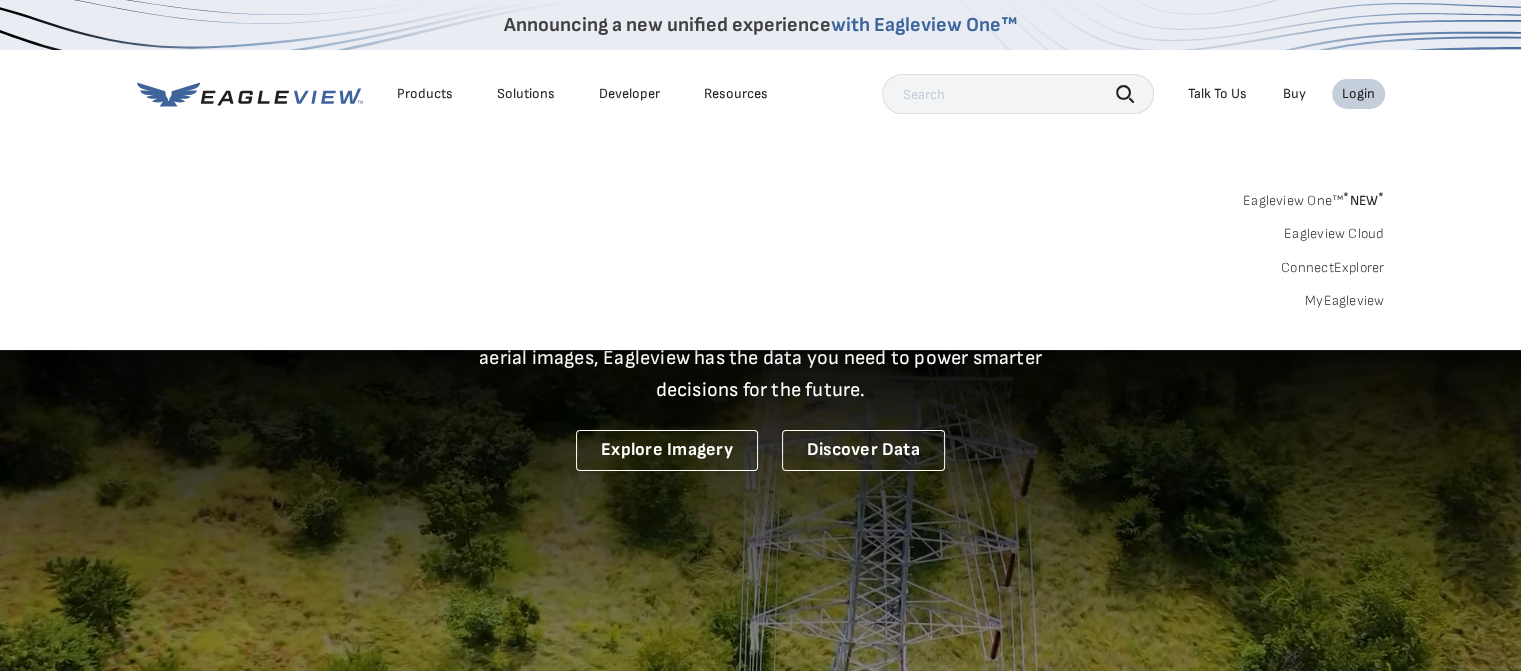 click on "MyEagleview" at bounding box center [1345, 301] 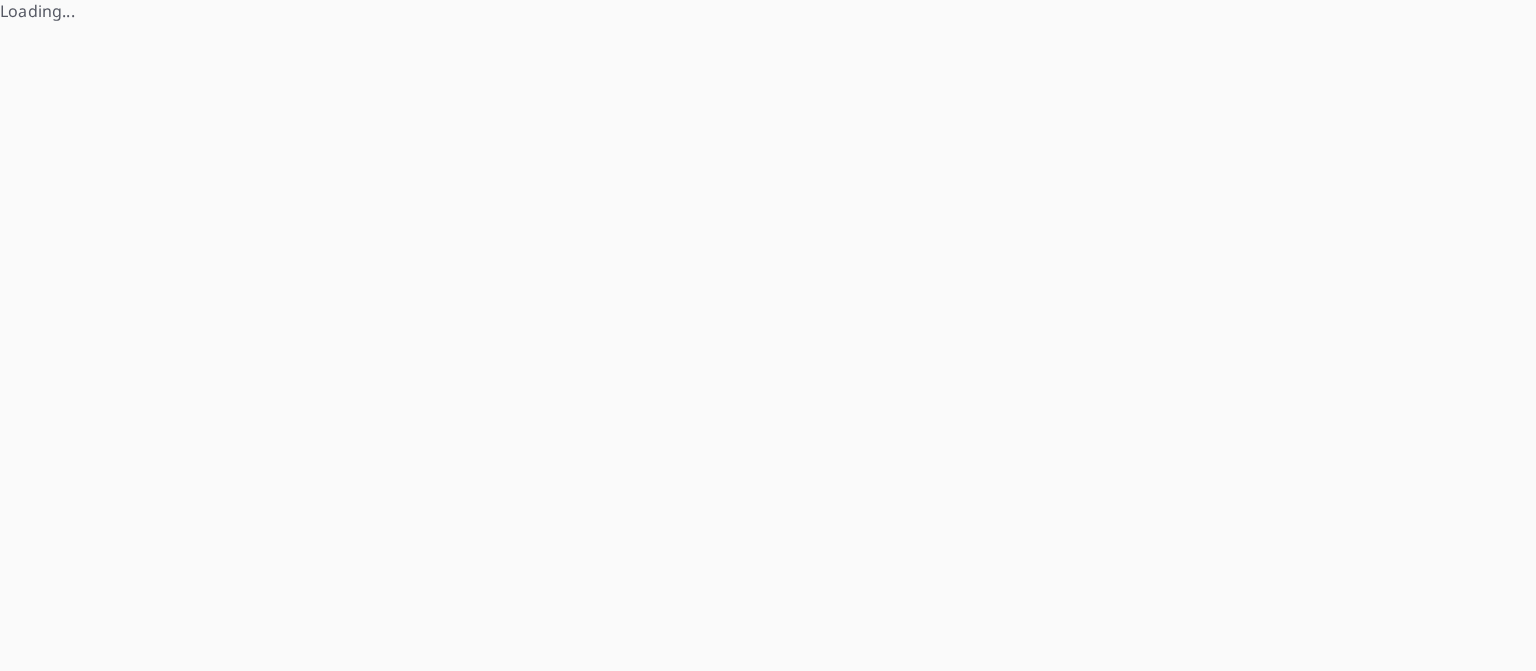 scroll, scrollTop: 0, scrollLeft: 0, axis: both 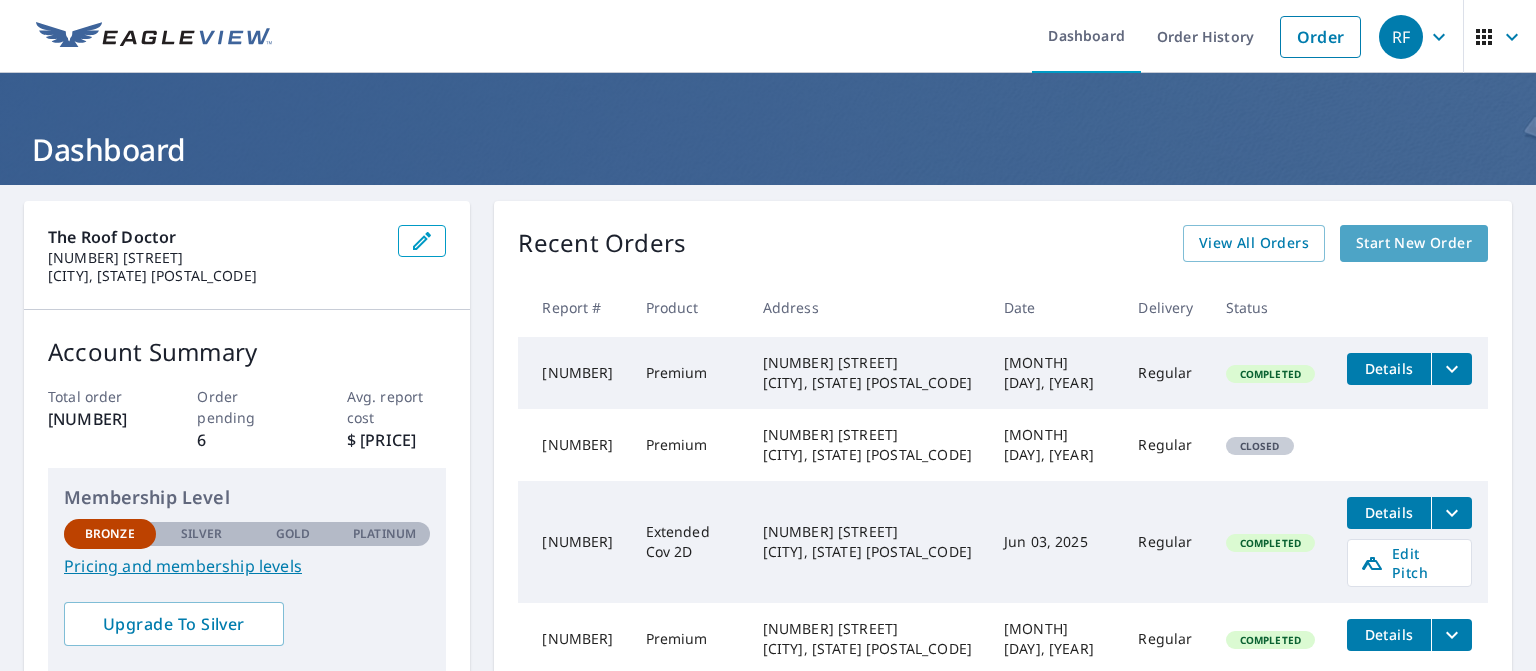 click on "Start New Order" at bounding box center [1414, 243] 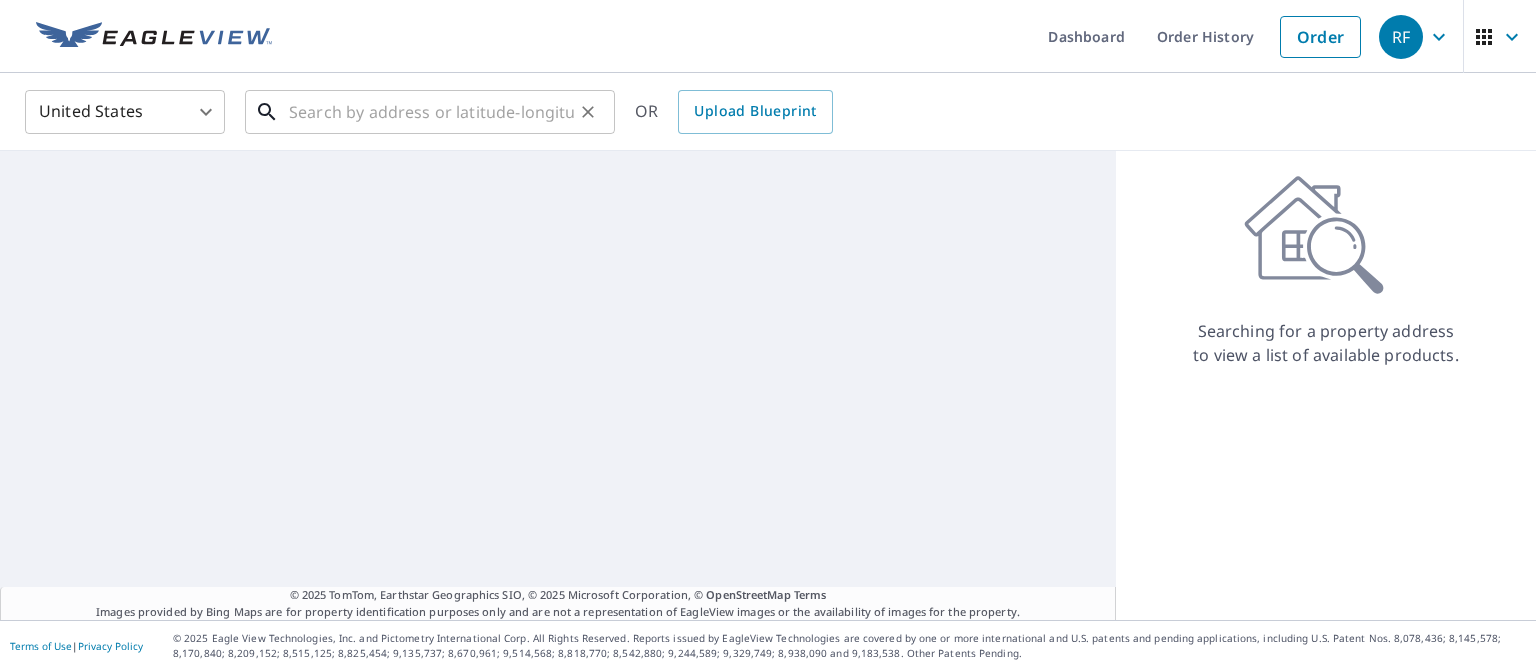 click at bounding box center [431, 112] 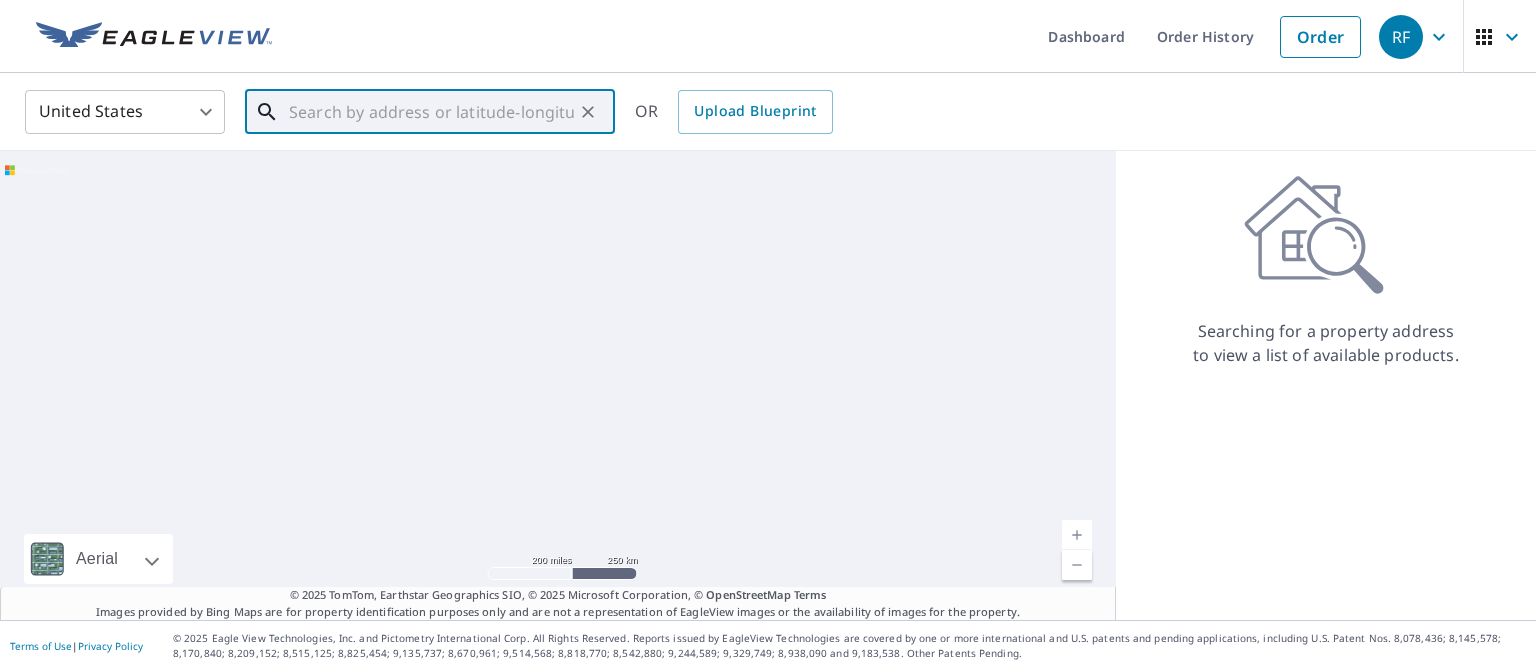 paste on "20 P St, Salt Lake City, UT 84103, USA" 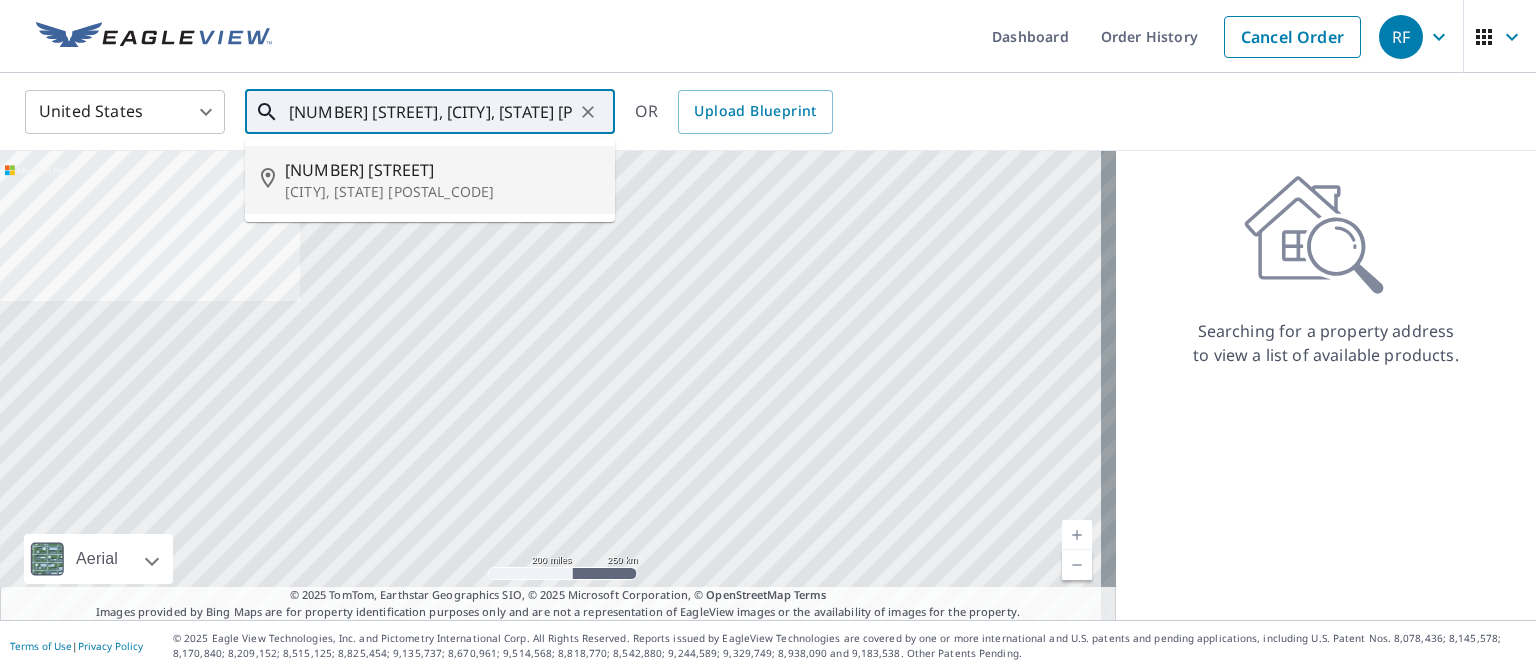 click on "20 P St" at bounding box center [442, 170] 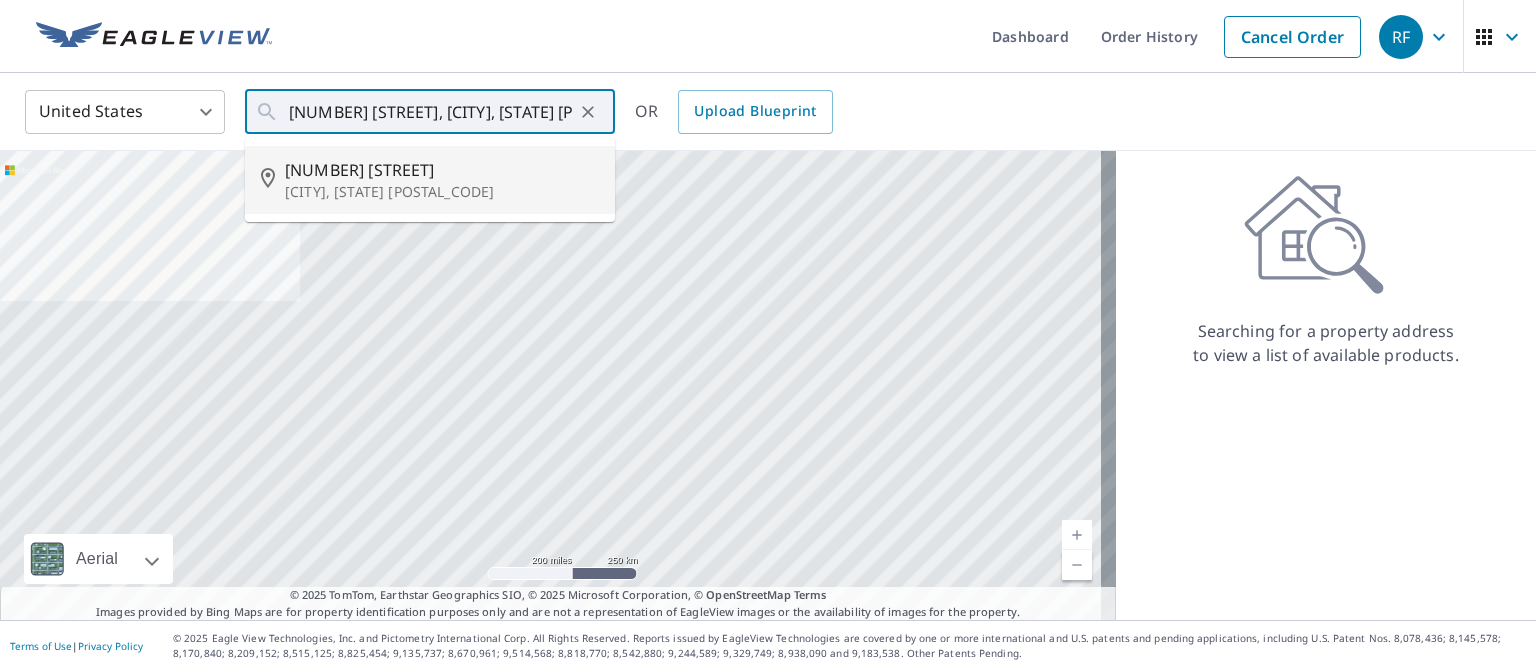 type on "20 P St Salt Lake City, UT 84103" 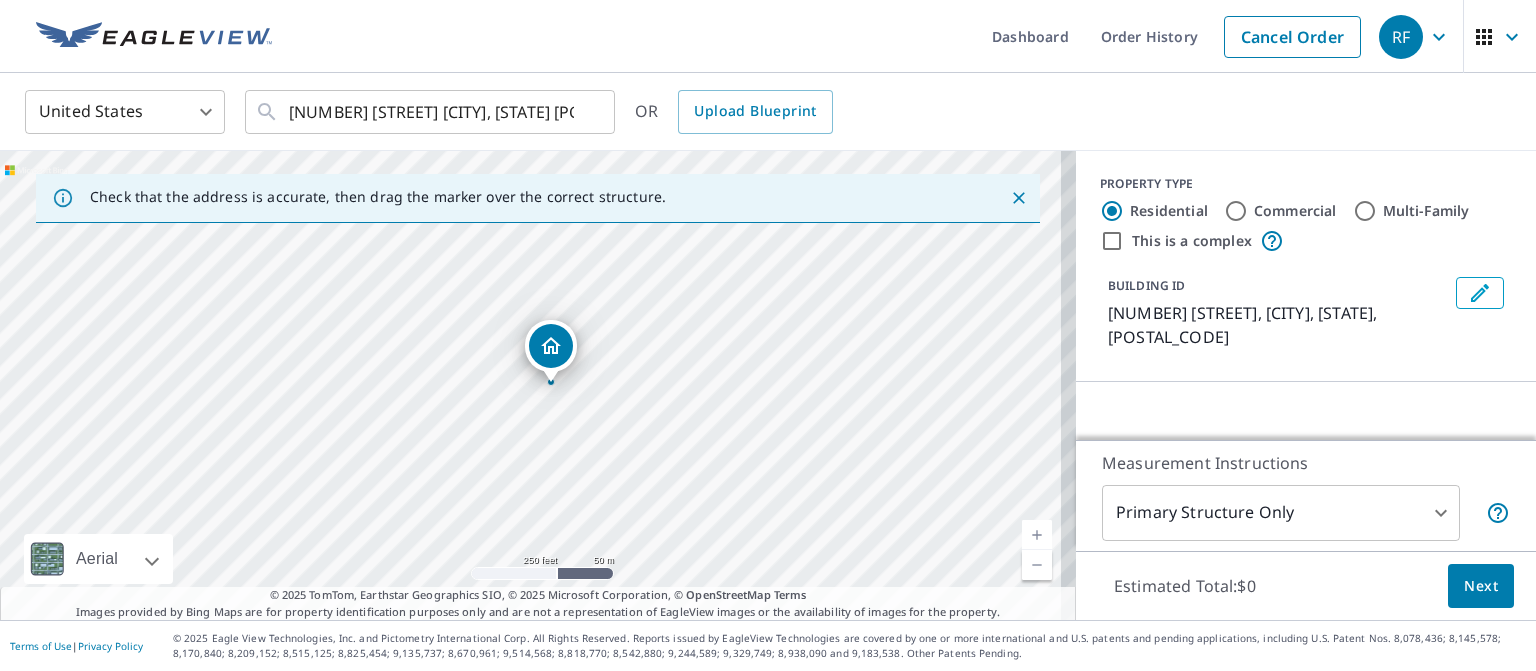 click at bounding box center [1037, 535] 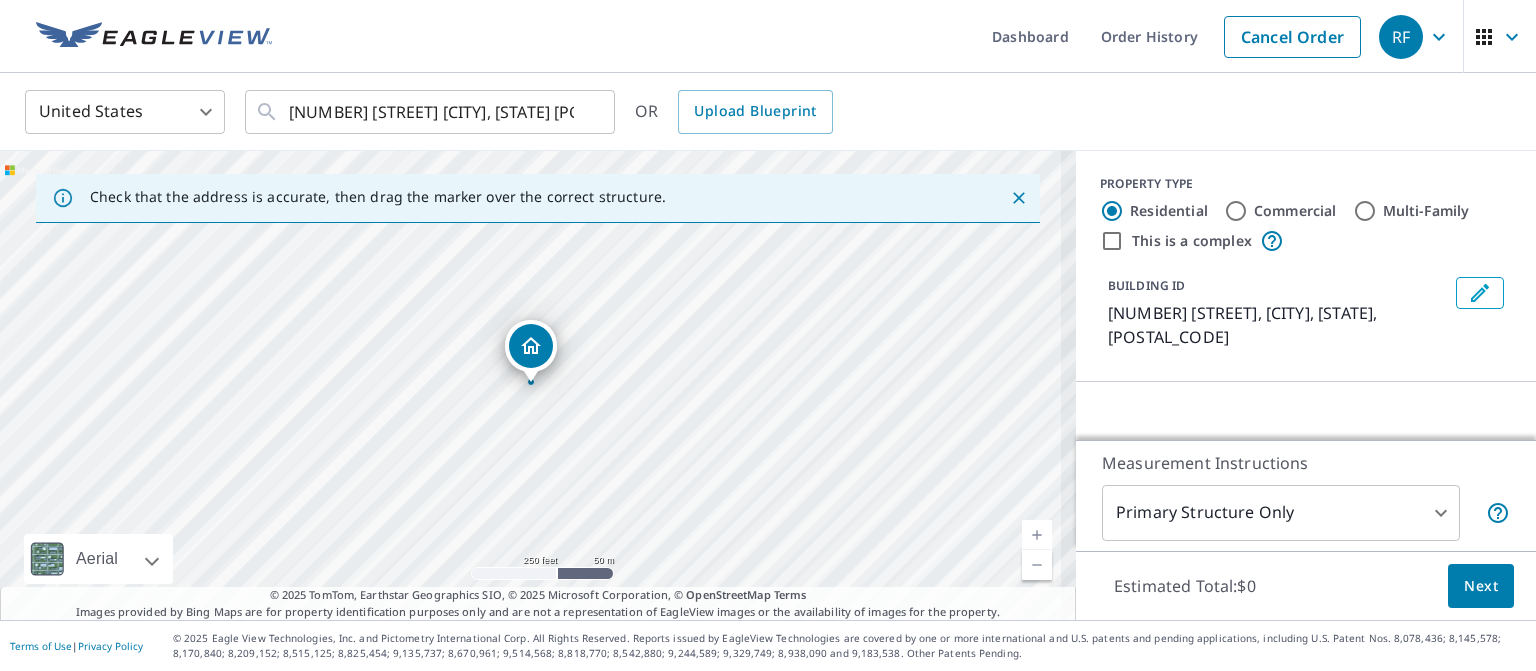 click at bounding box center (1037, 535) 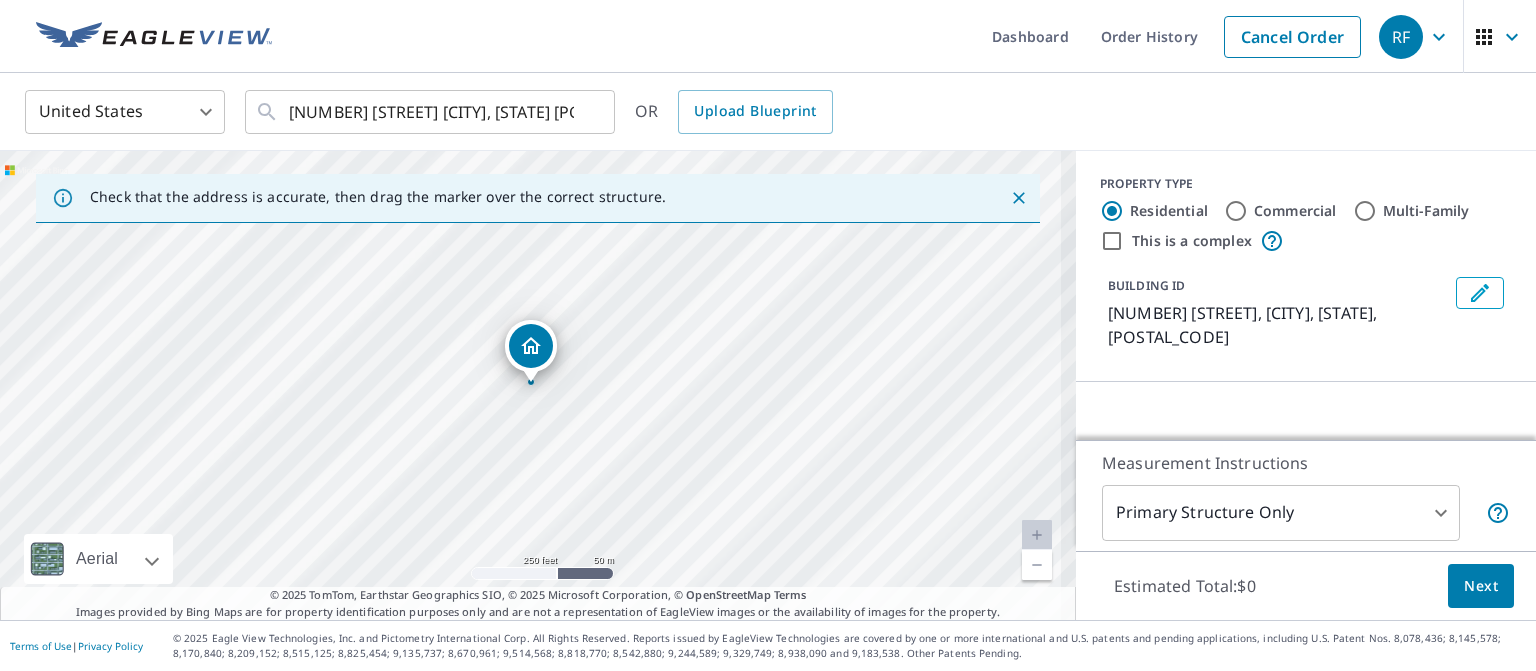 click at bounding box center (1037, 535) 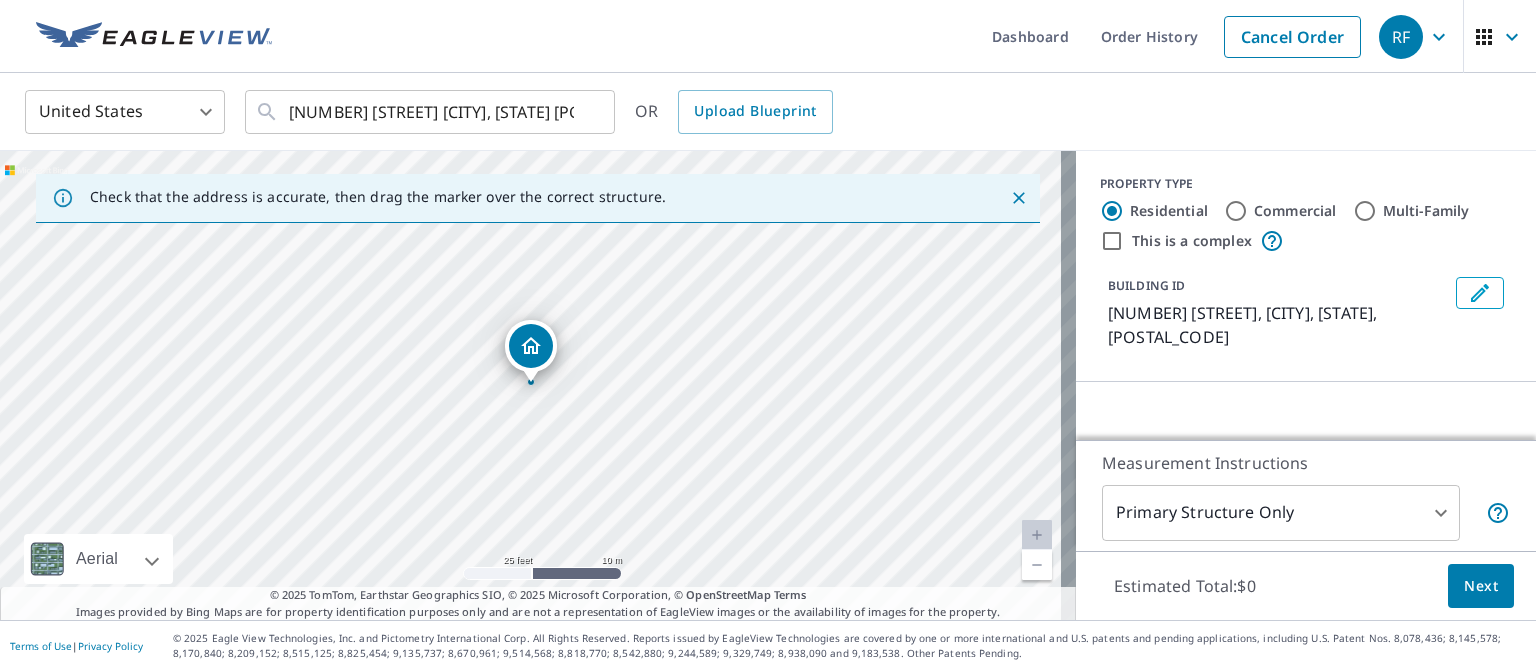 drag, startPoint x: 619, startPoint y: 384, endPoint x: 628, endPoint y: 413, distance: 30.364452 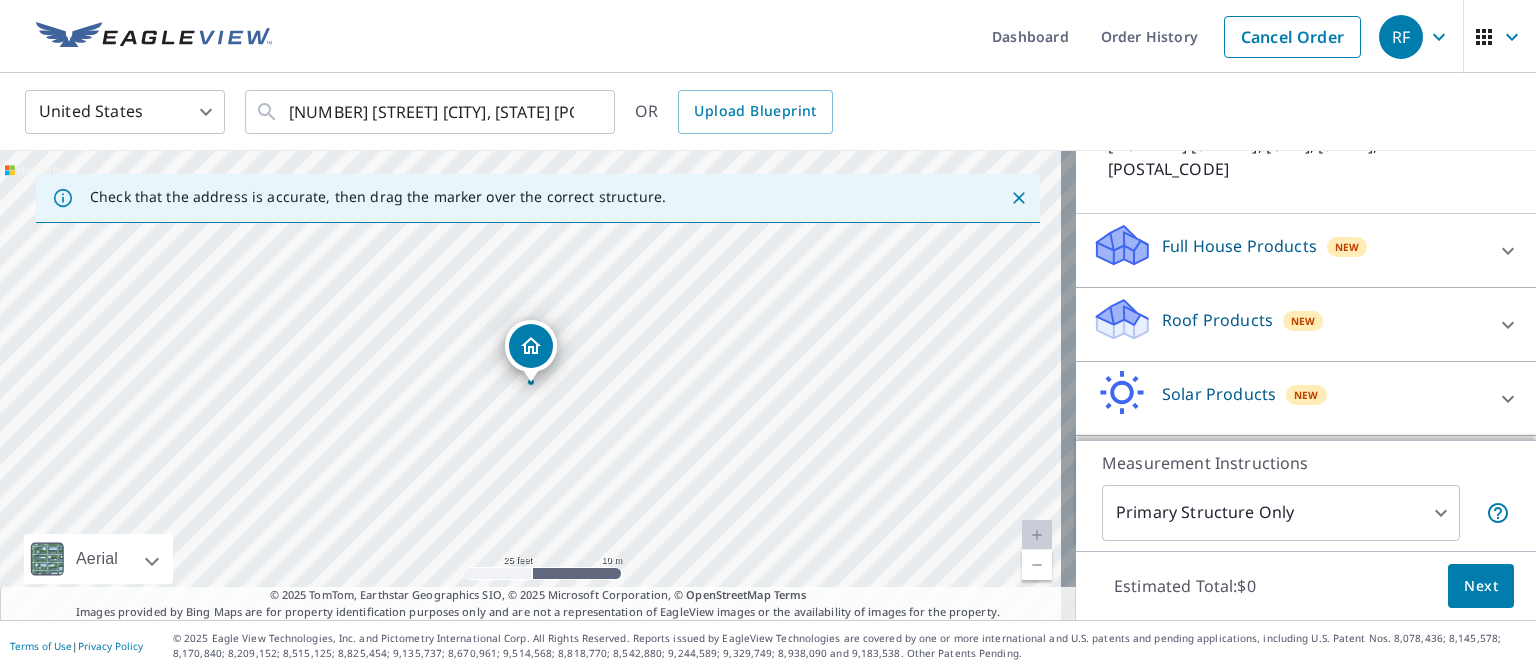 scroll, scrollTop: 173, scrollLeft: 0, axis: vertical 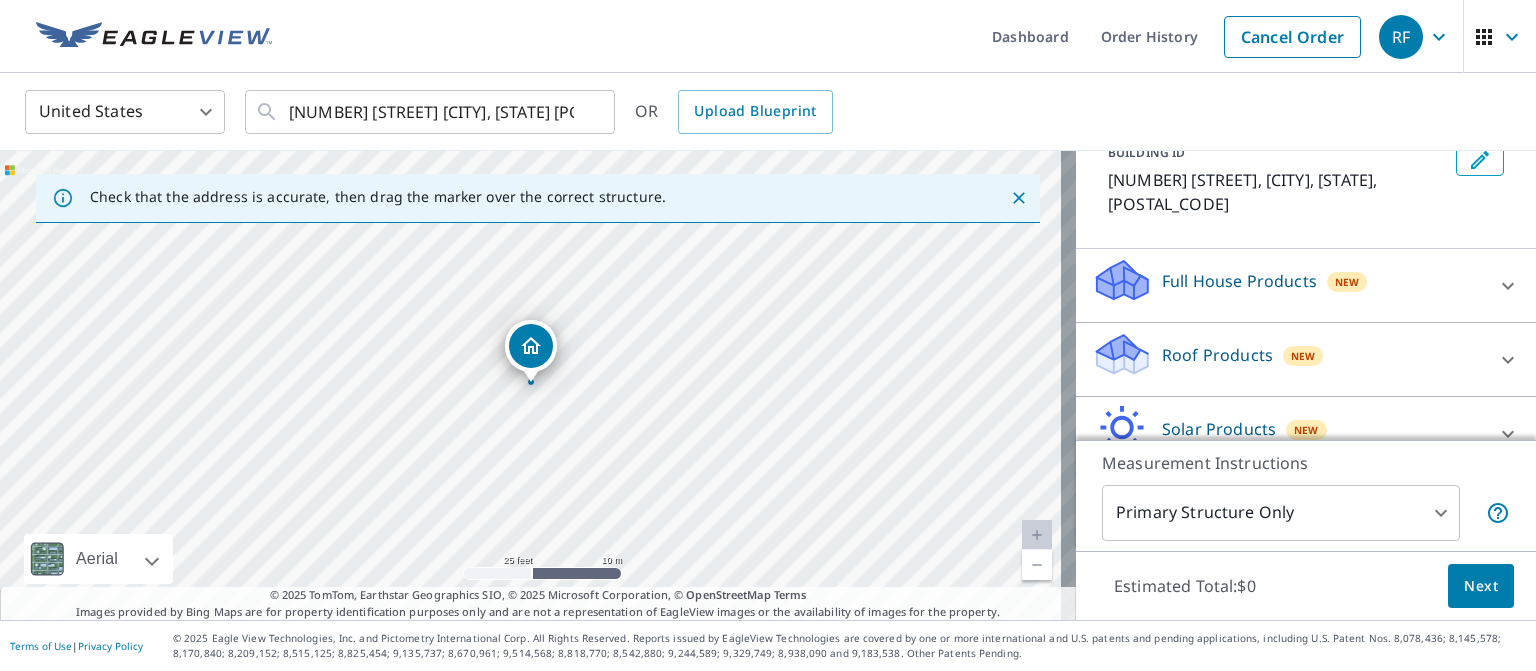 click 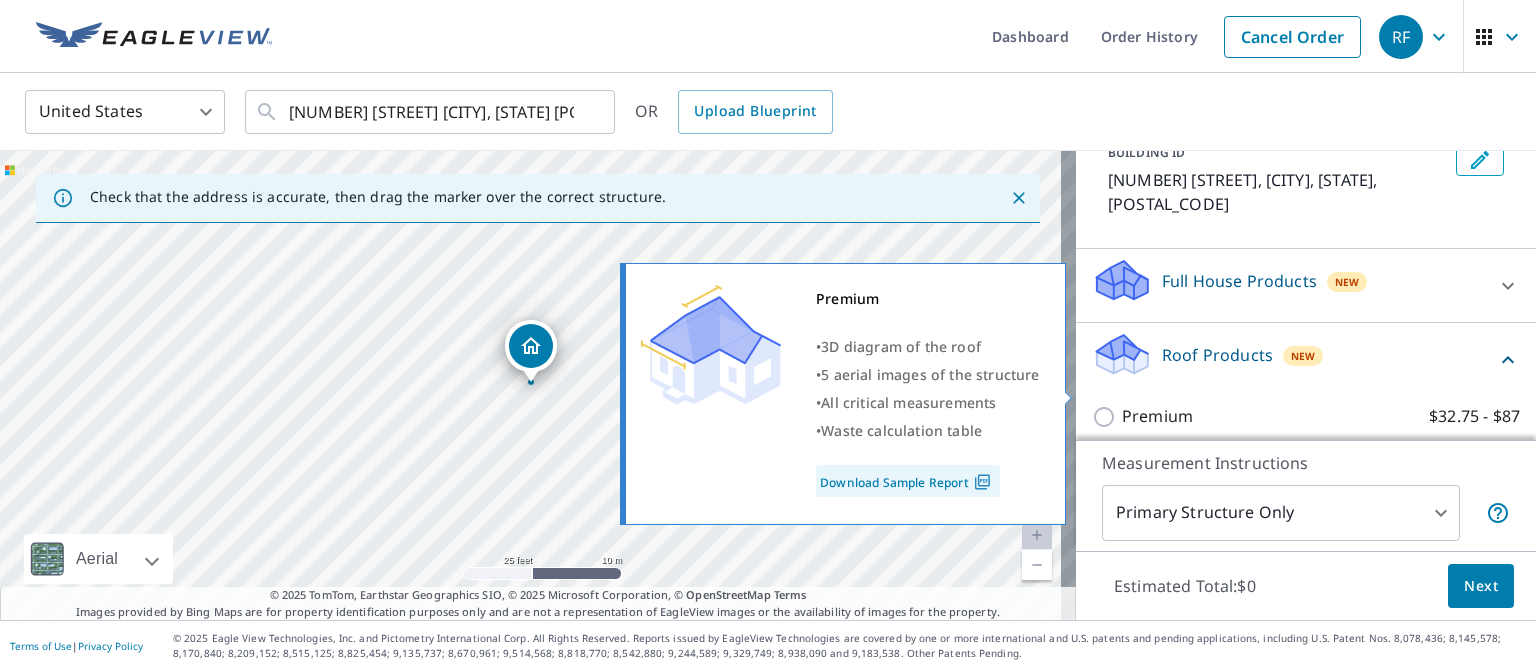 click on "Premium $32.75 - $87" at bounding box center (1107, 417) 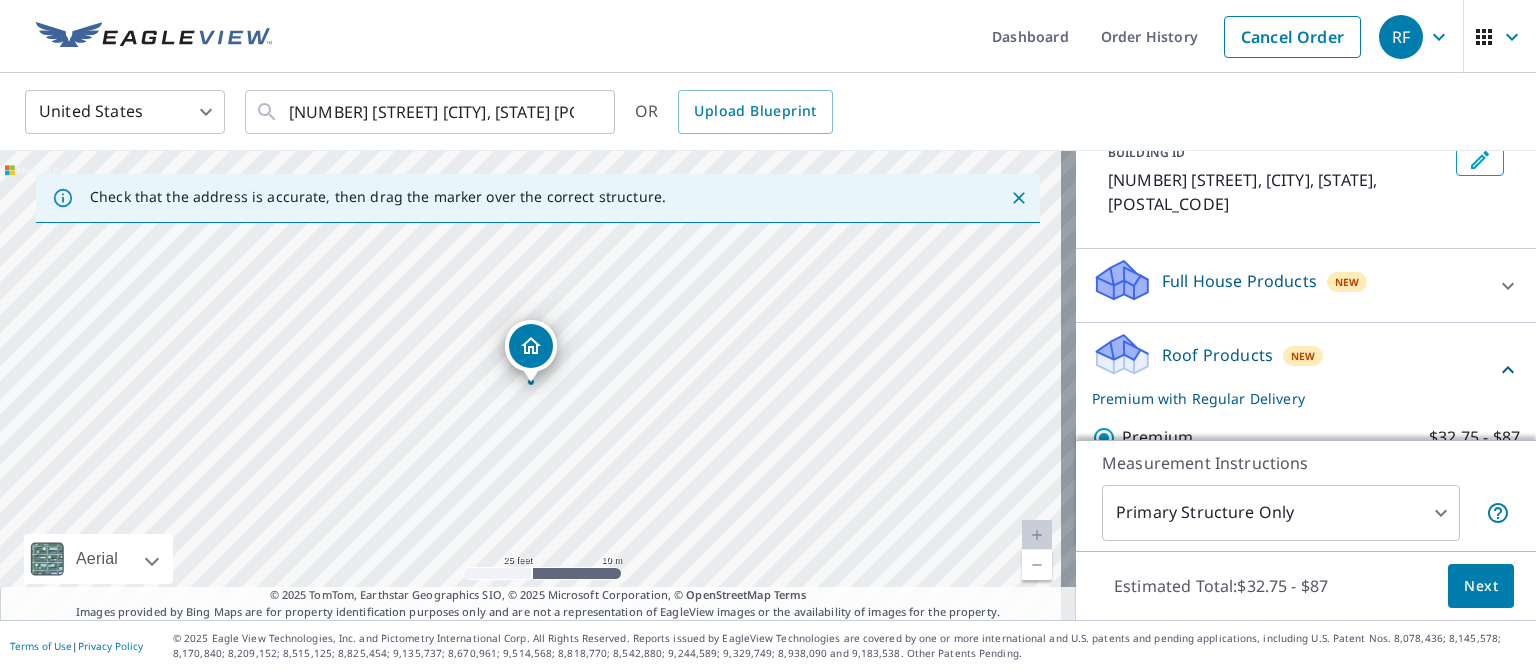 click on "Next" at bounding box center (1481, 586) 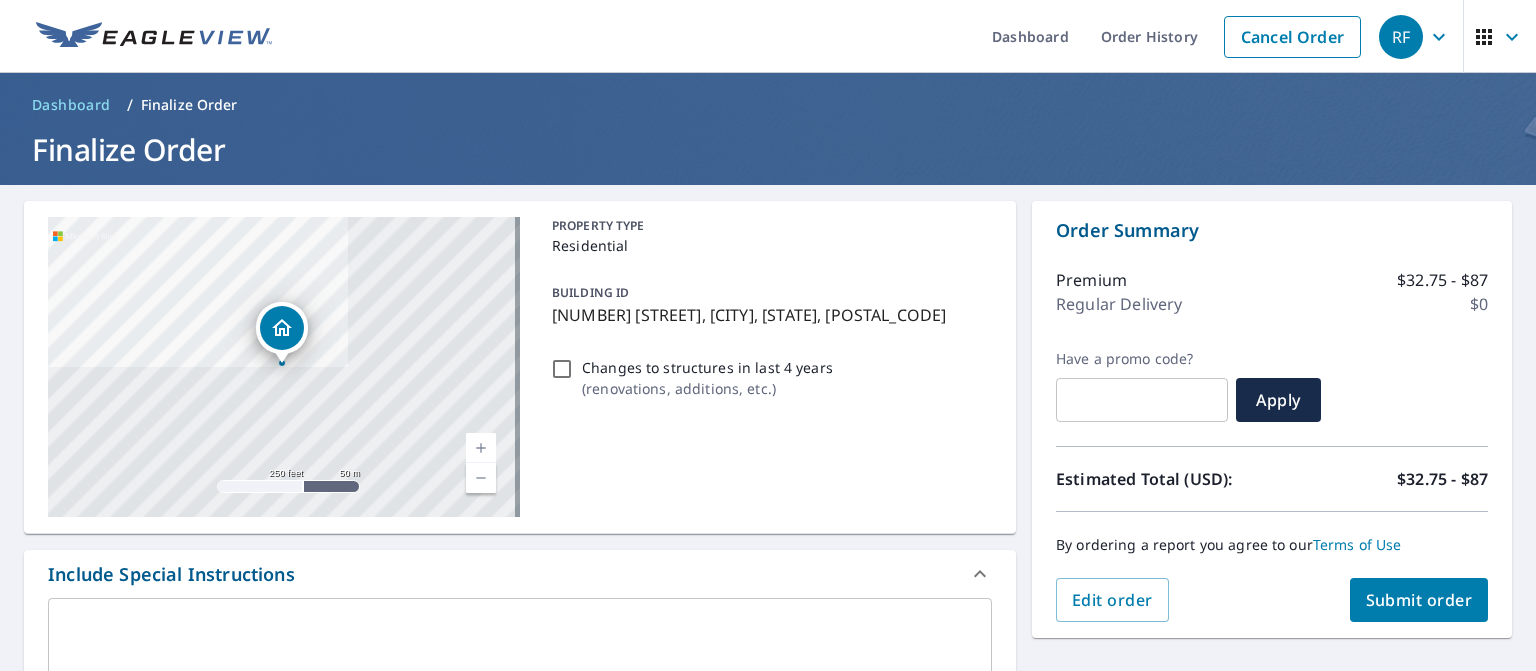 click on "Submit order" at bounding box center [1419, 600] 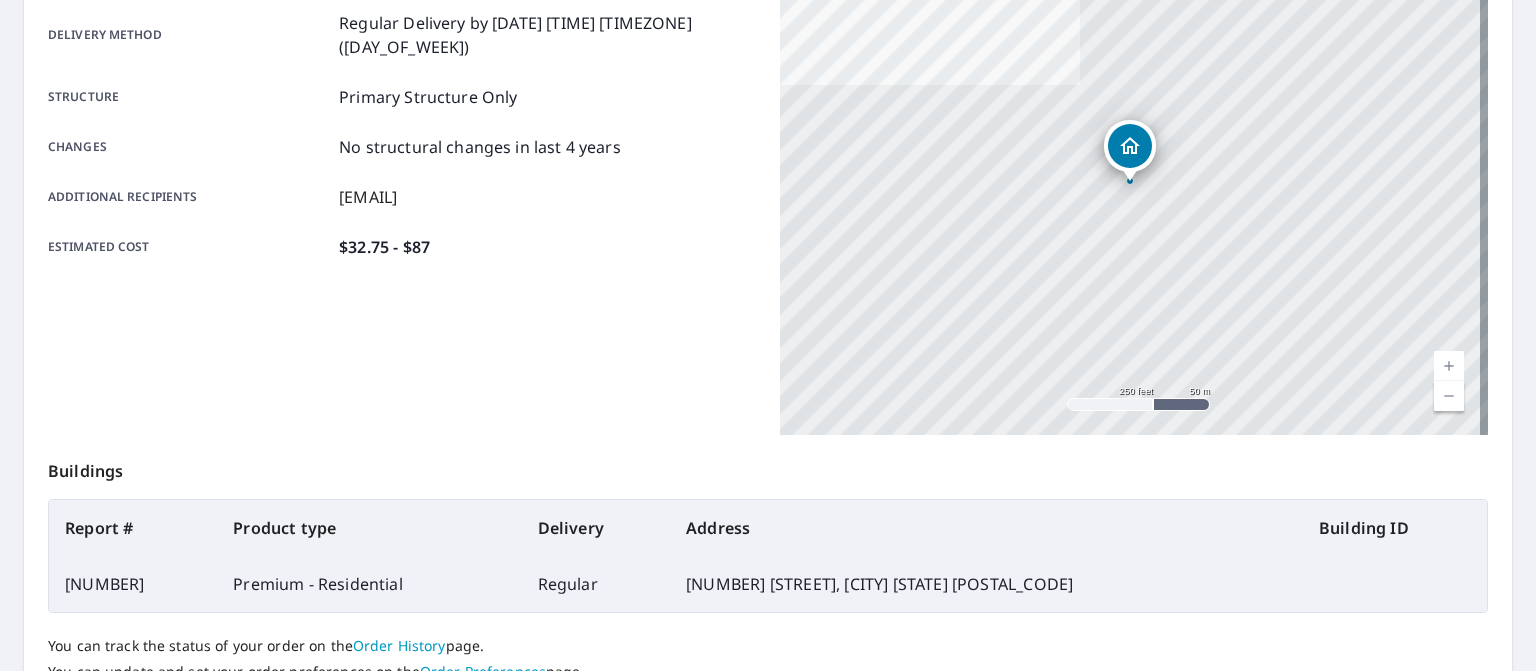 scroll, scrollTop: 504, scrollLeft: 0, axis: vertical 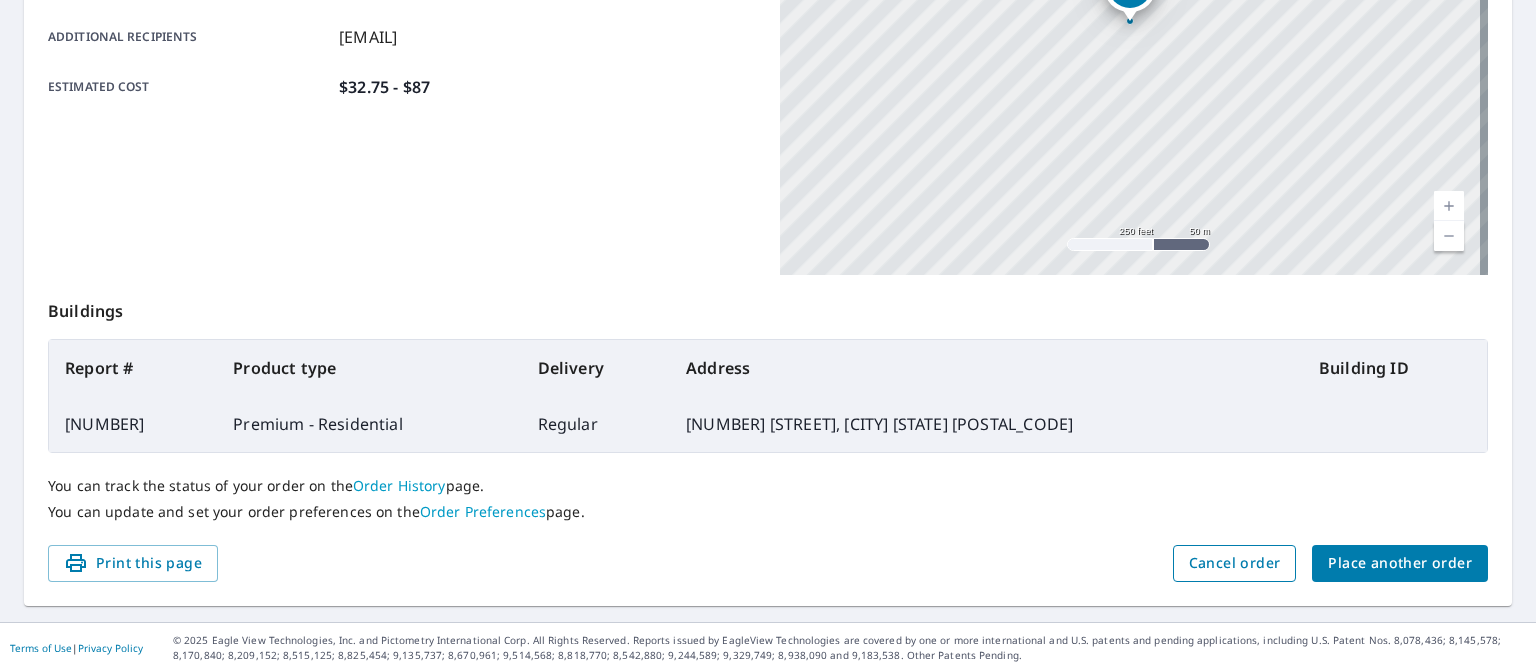 click on "Cancel order" at bounding box center (1235, 563) 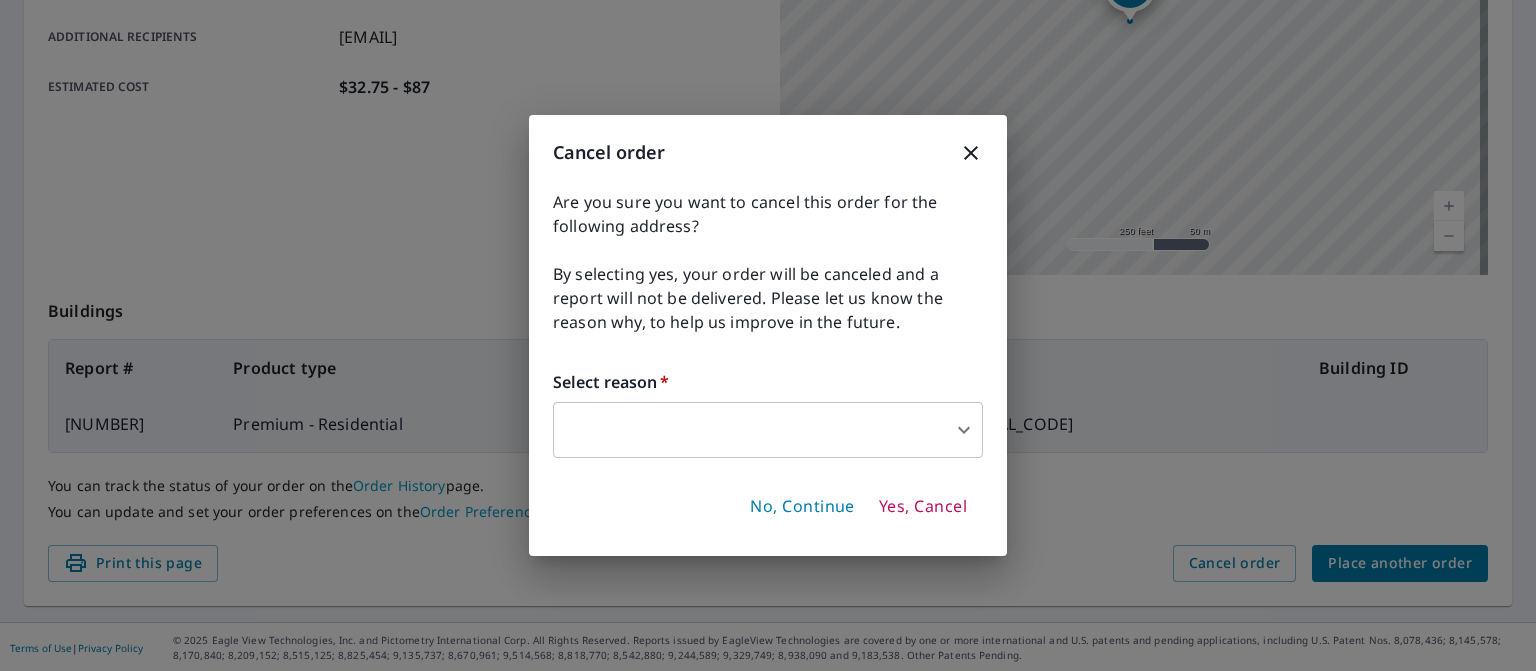click on "RF RF
Dashboard Order History Order RF Order Submitted Order details Product type Premium - Residential Delivery method Regular Delivery by 8/6/2025 7:14 PM PT (Wednesday) Structure Primary Structure Only Changes No structural changes in last 4 years Additional recipients rob@roofdoctorutah.com Estimated cost $32.75  -  $87 20 P St Salt Lake City, UT 84103 Aerial Road A standard road map Aerial A detailed look from above Labels Labels 250 feet 50 m © 2025 TomTom, © Vexcel Imaging, © 2025 Microsoft Corporation,  © OpenStreetMap Terms Buildings Report # Product type Delivery Address Building ID 66811804 Premium - Residential Regular 20 P St, Salt Lake City UT 84103 You can track the status of your order on the  Order History  page. You can update and set your order preferences on the  Order Preferences  page. Print this page Cancel order Place another order Terms of Use  |  Privacy Policy
Cancel order Select reason   * ​ ​" at bounding box center (768, 335) 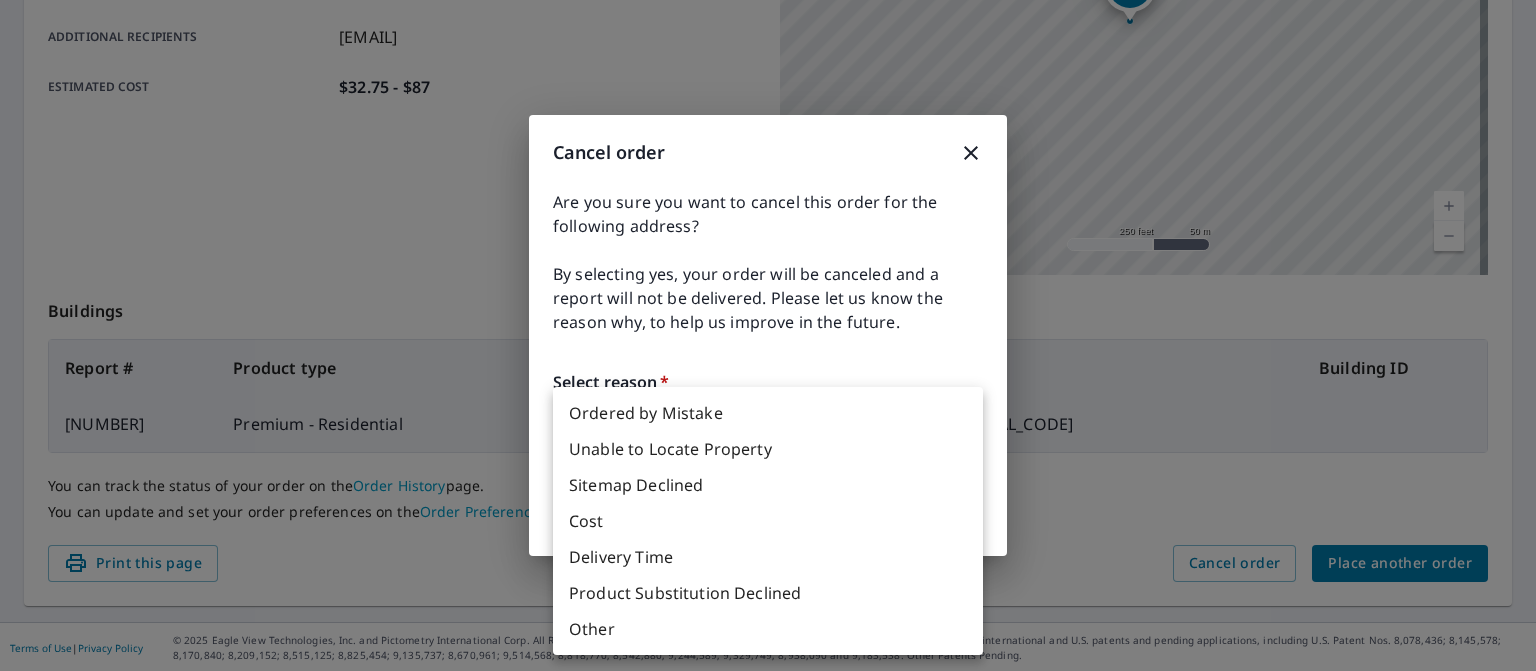 click on "Other" at bounding box center [768, 629] 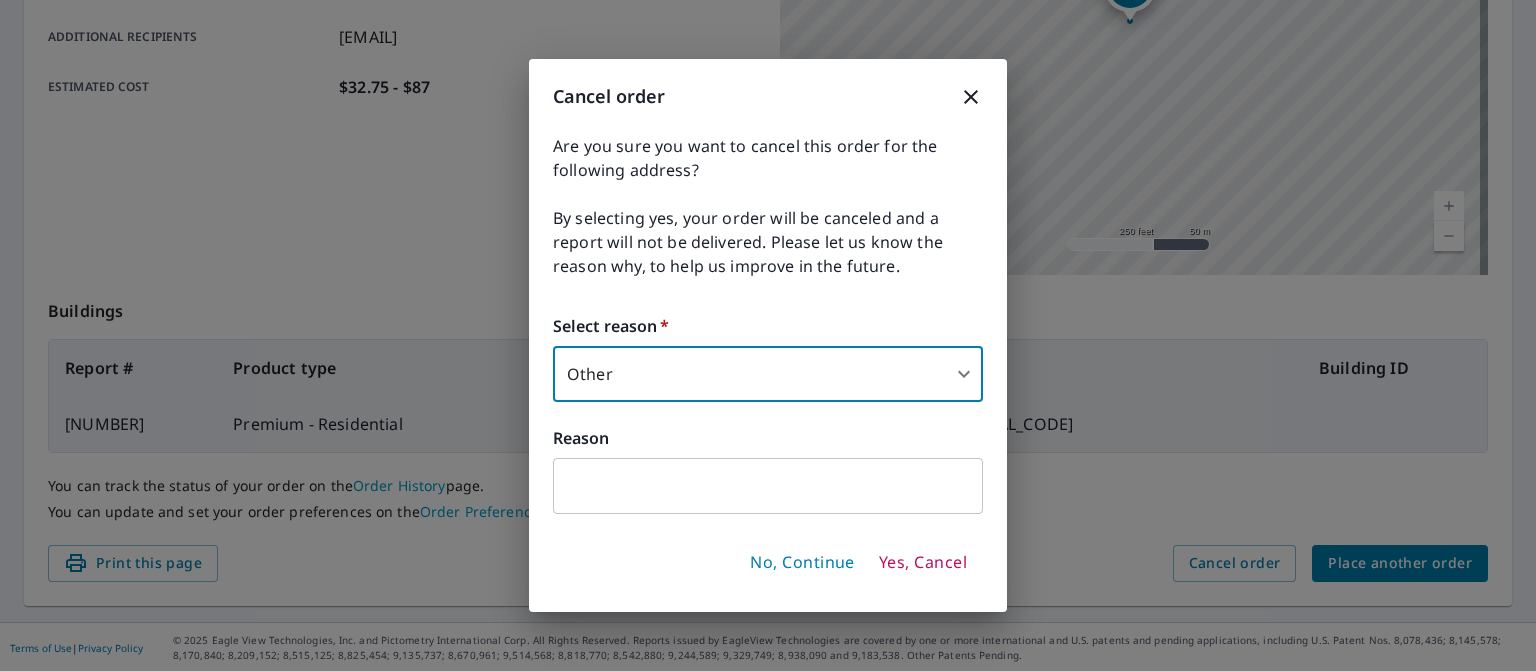 click at bounding box center [768, 486] 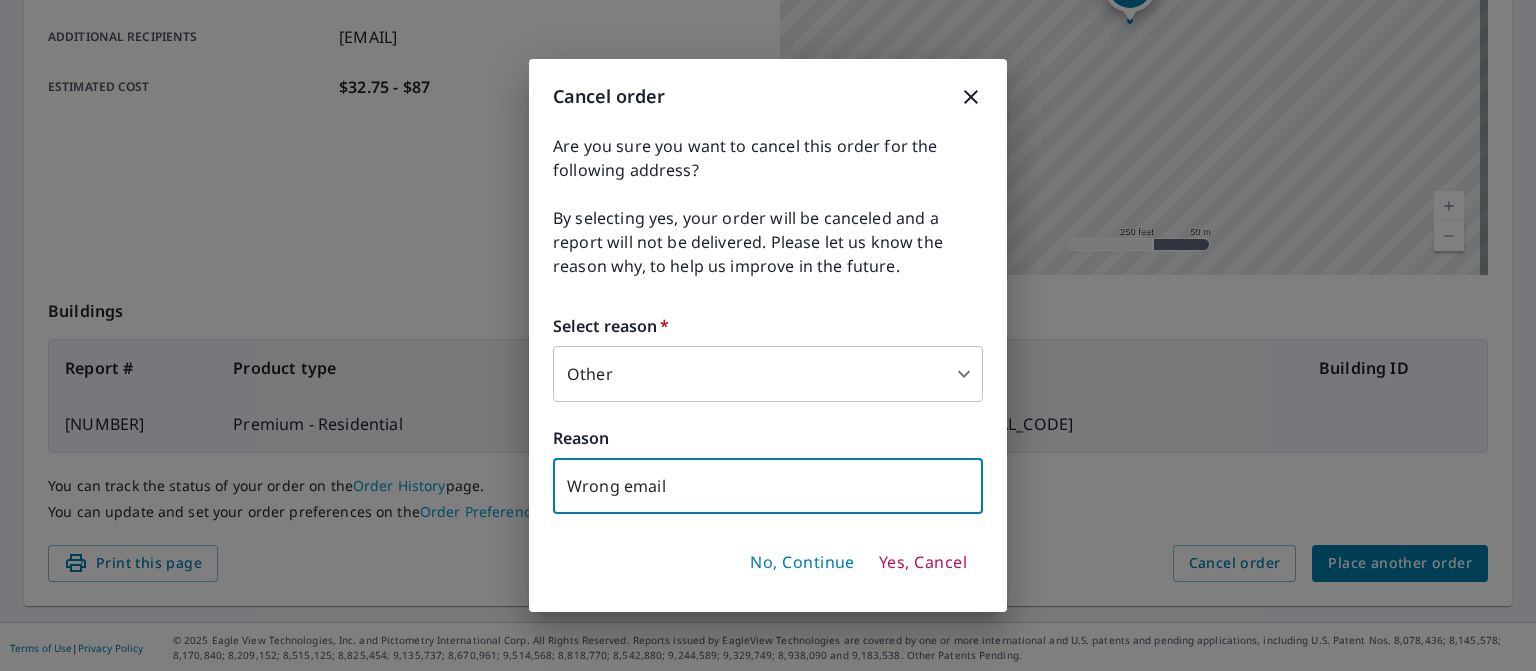 type on "Wrong email" 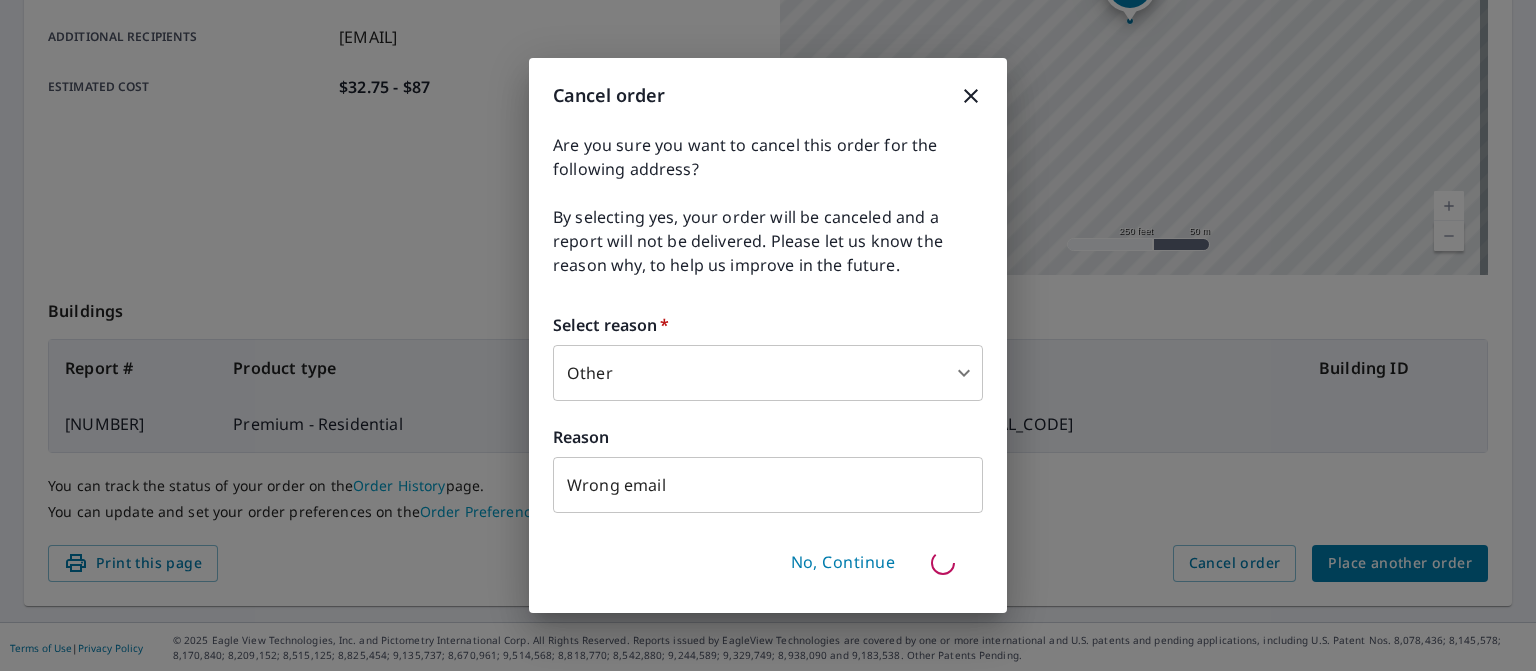 type 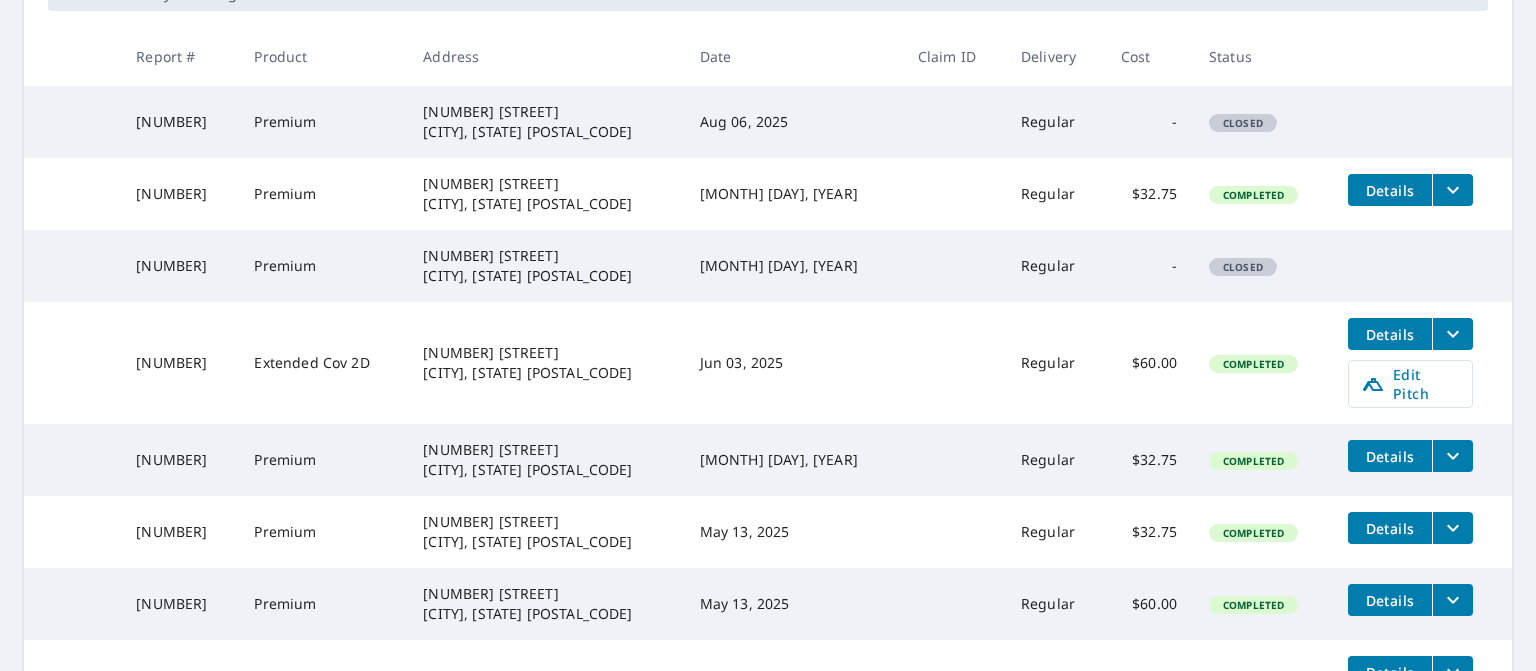 scroll, scrollTop: 0, scrollLeft: 0, axis: both 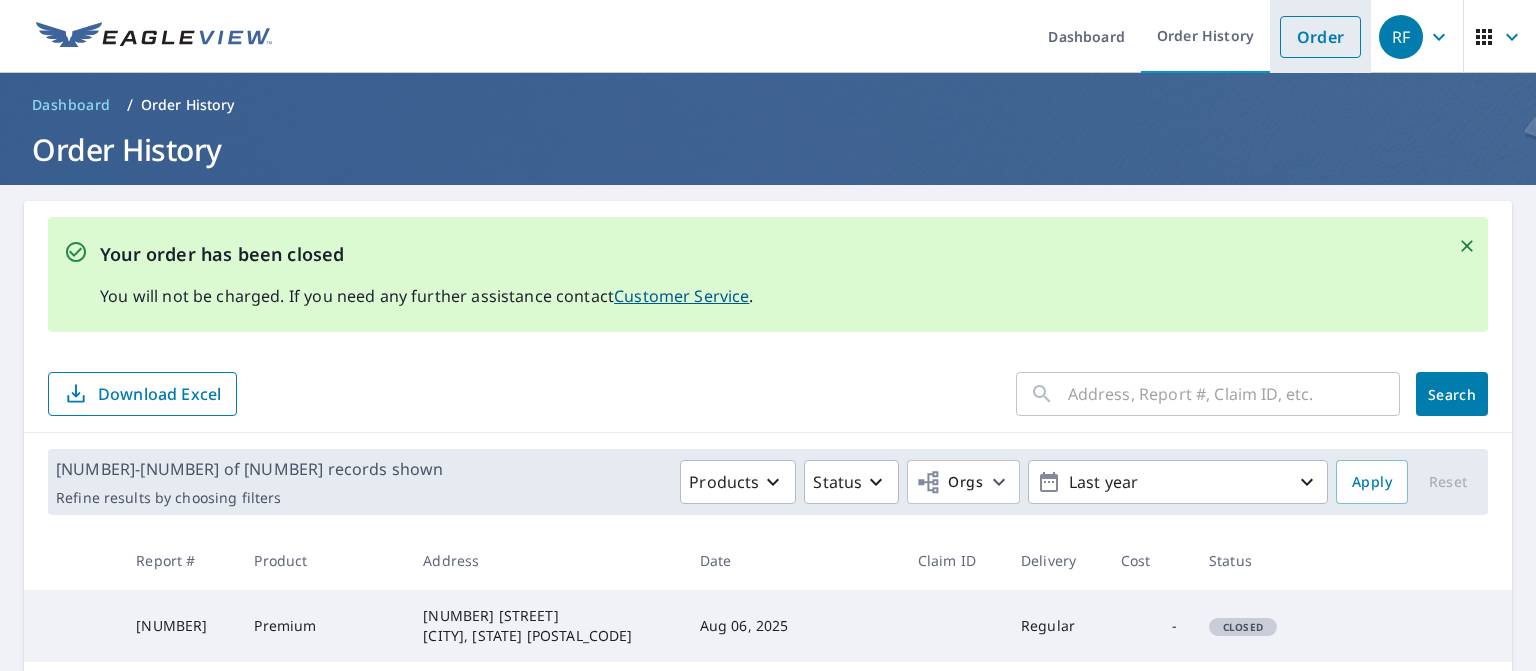 click on "Order" at bounding box center [1320, 37] 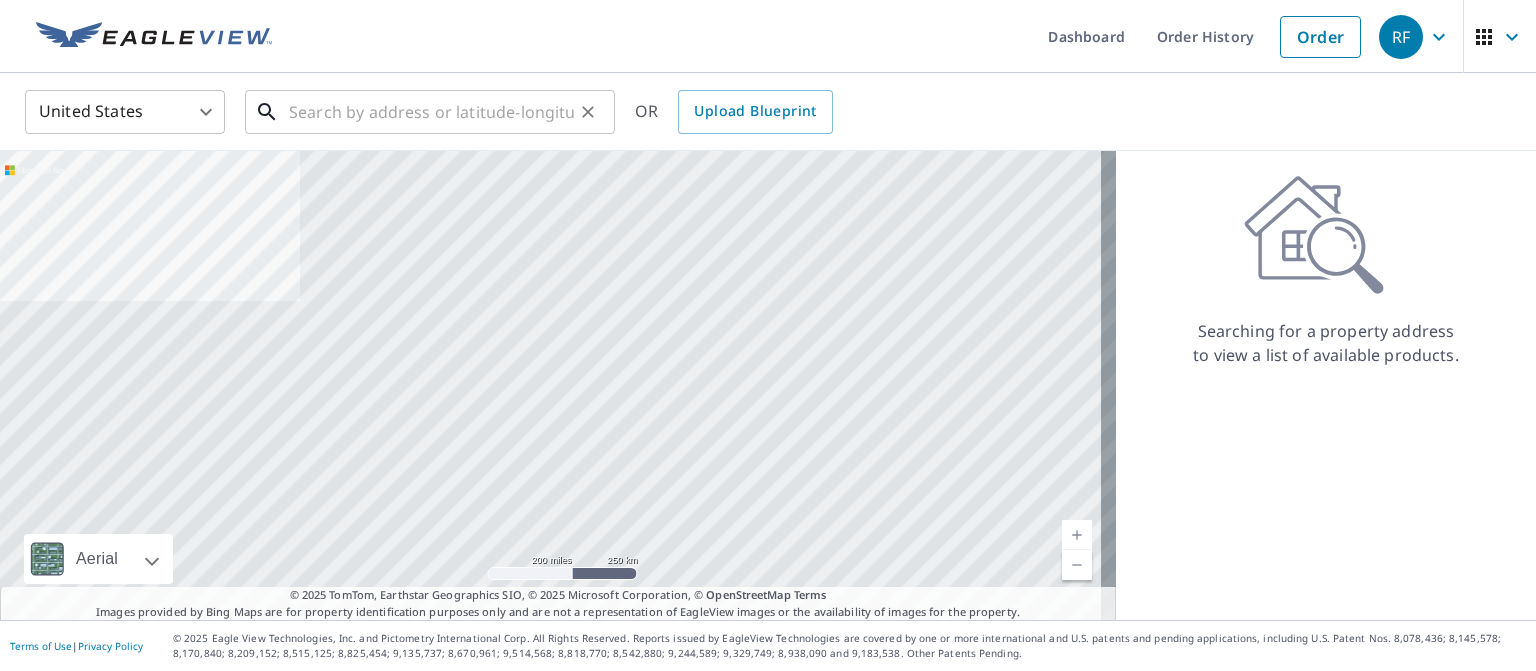 click at bounding box center [431, 112] 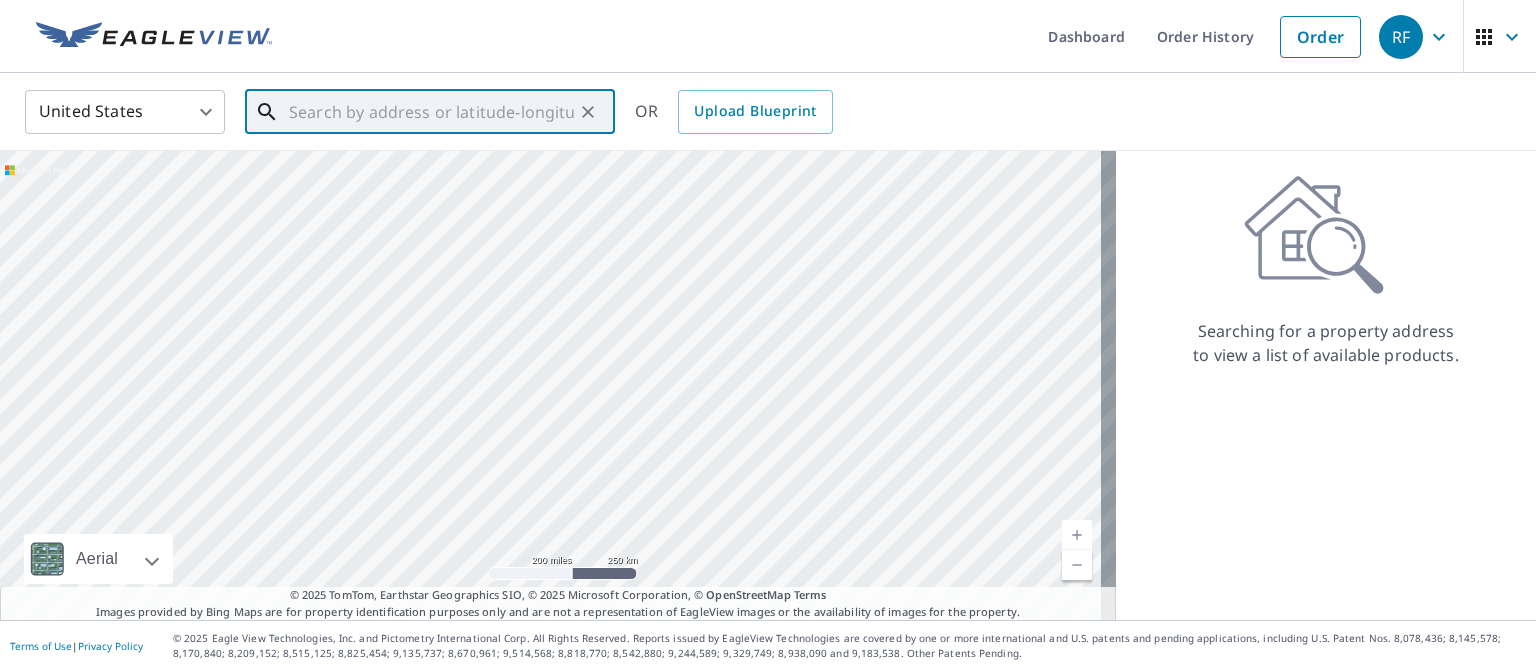 paste on "20 P St, Salt Lake City, UT 84103, USA" 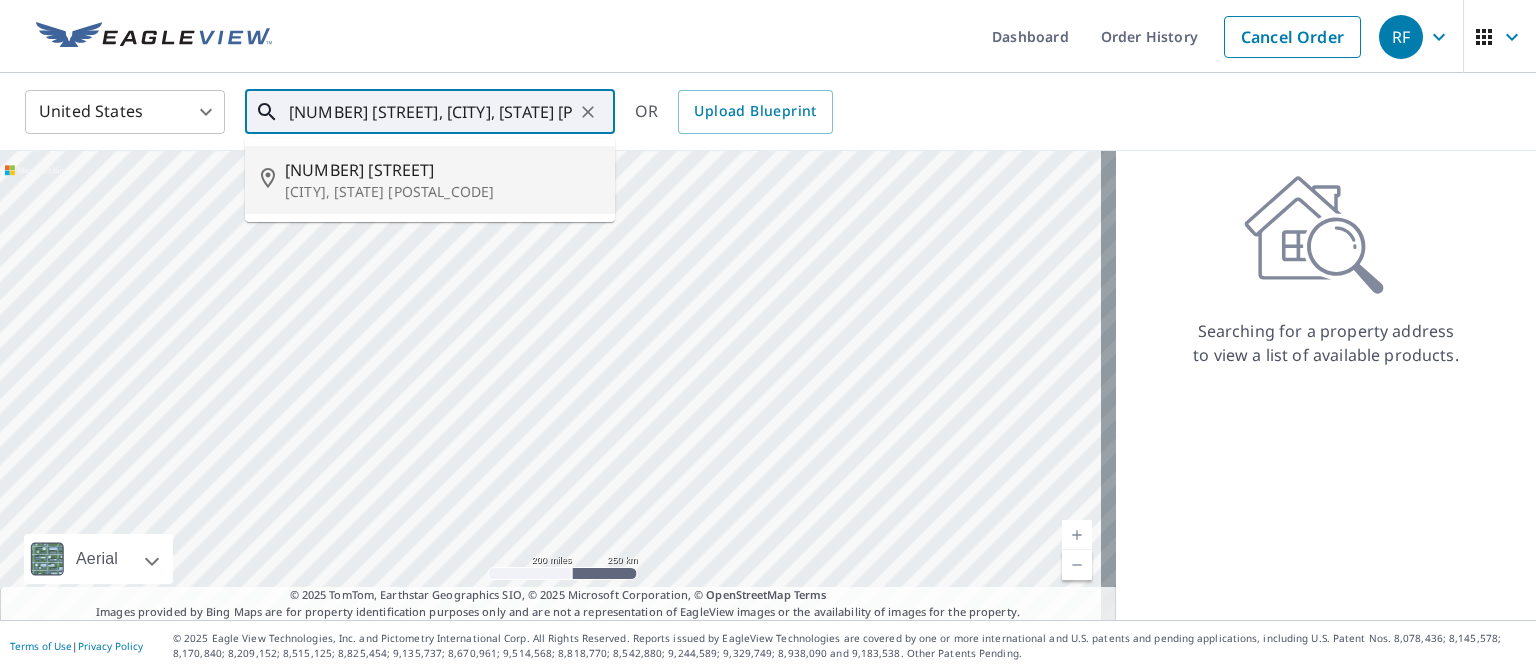 click on "20 P St Salt Lake City, UT 84103" at bounding box center [430, 180] 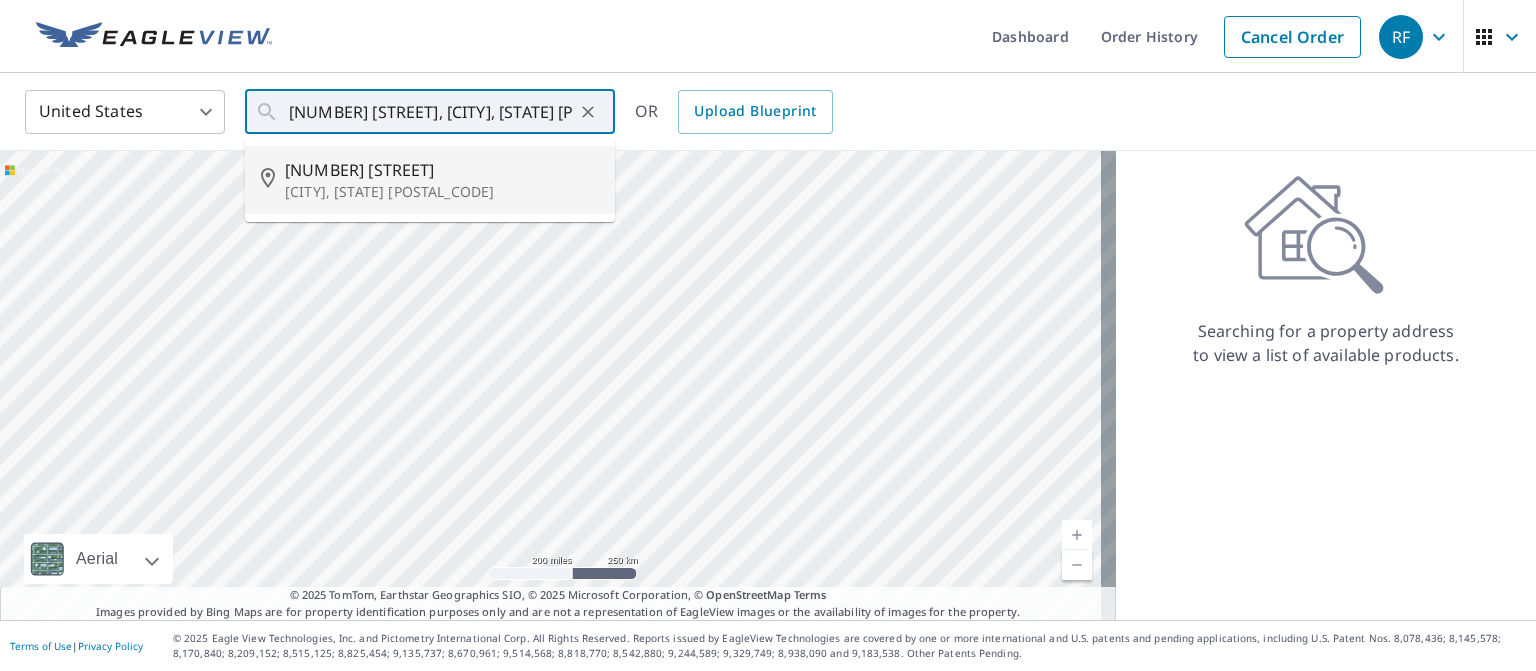 type on "20 P St Salt Lake City, UT 84103" 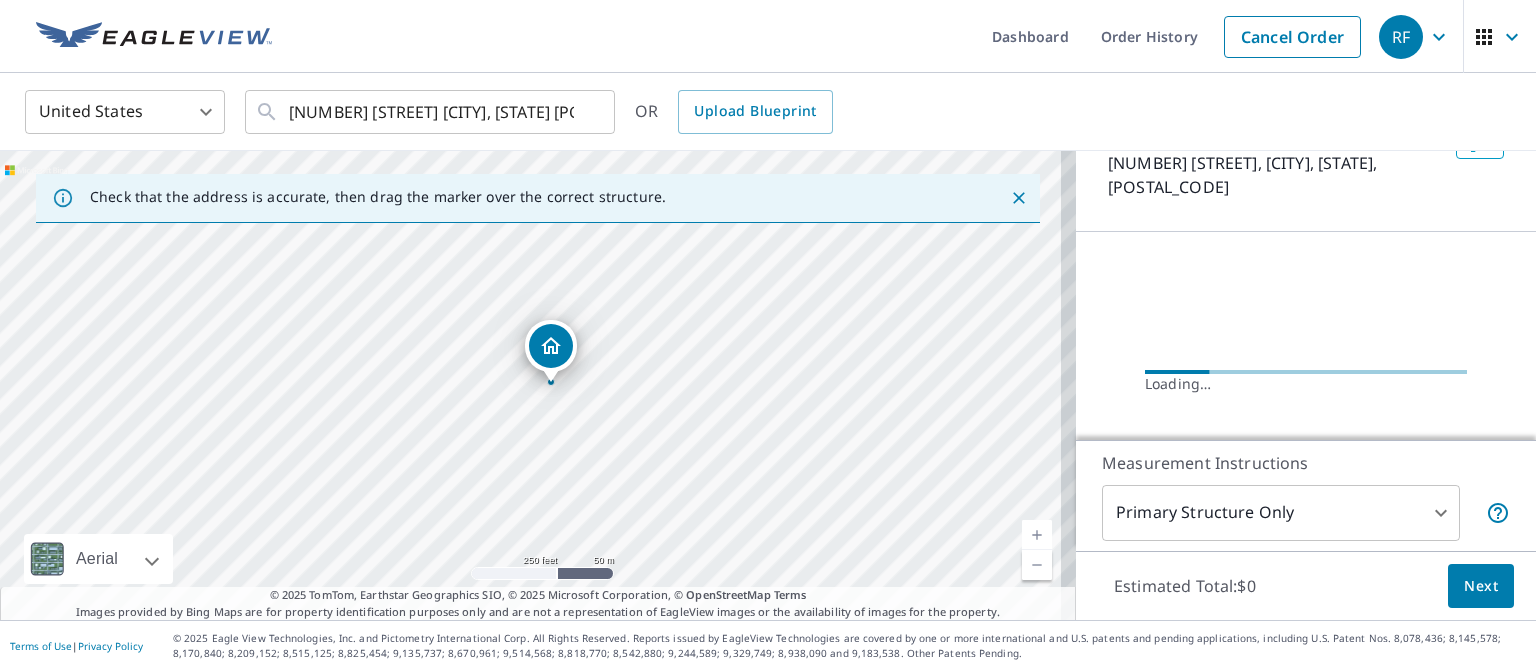 scroll, scrollTop: 160, scrollLeft: 0, axis: vertical 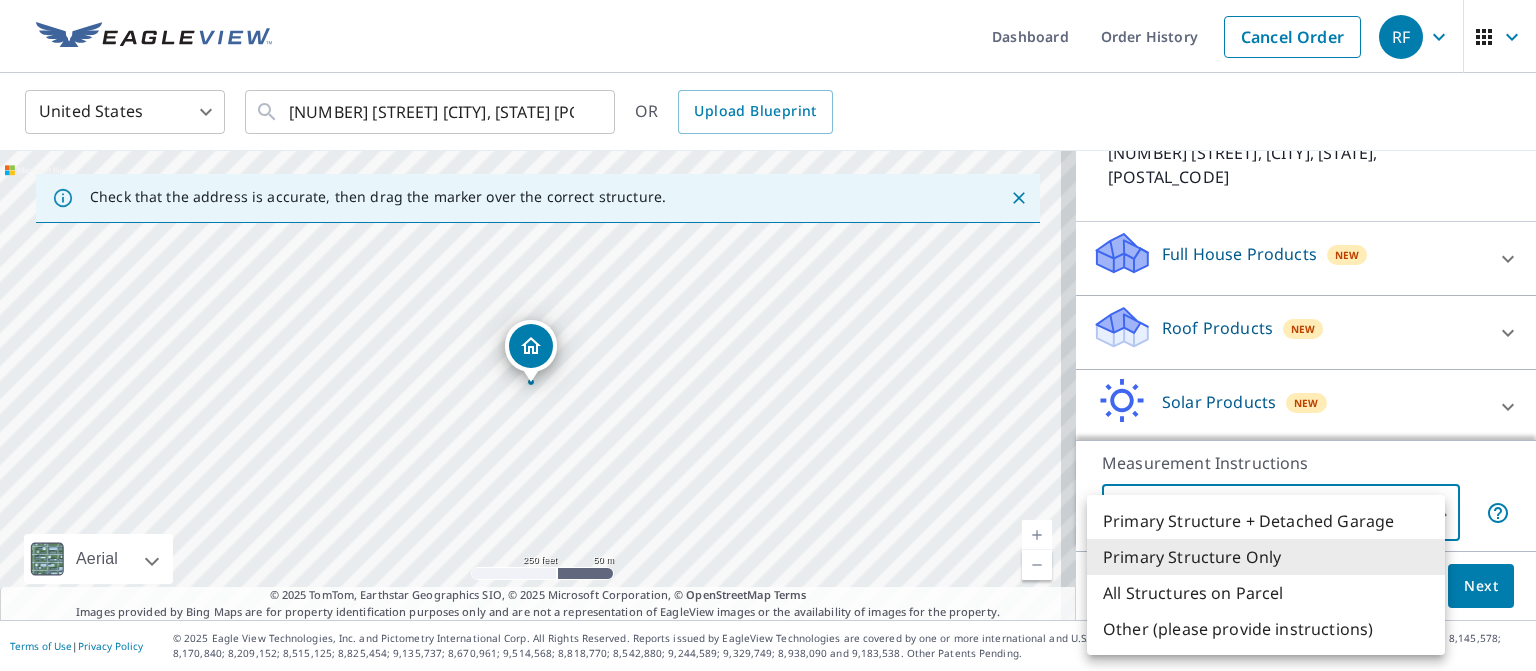 click on "RF RF
Dashboard Order History Cancel Order RF United States US ​ 20 P St Salt Lake City, UT 84103 ​ OR Upload Blueprint Check that the address is accurate, then drag the marker over the correct structure. 20 P St Salt Lake City, UT 84103 Aerial Road A standard road map Aerial A detailed look from above Labels Labels 250 feet 50 m © 2025 TomTom, © Vexcel Imaging, © 2025 Microsoft Corporation,  © OpenStreetMap Terms © 2025 TomTom, Earthstar Geographics SIO, © 2025 Microsoft Corporation, ©   OpenStreetMap   Terms Images provided by Bing Maps are for property identification purposes only and are not a representation of EagleView images or the availability of images for the property. PROPERTY TYPE Residential Commercial Multi-Family This is a complex BUILDING ID 20 P St, Salt Lake City, UT, 84103 Full House Products New Full House™ $105 Roof Products New Premium $32.75 - $87 QuickSquares™ $18 Gutter $13.75 Bid Perfect™ $18 Solar Products New Inform Essentials+ $63.25 Inform Advanced $79 $30" at bounding box center [768, 335] 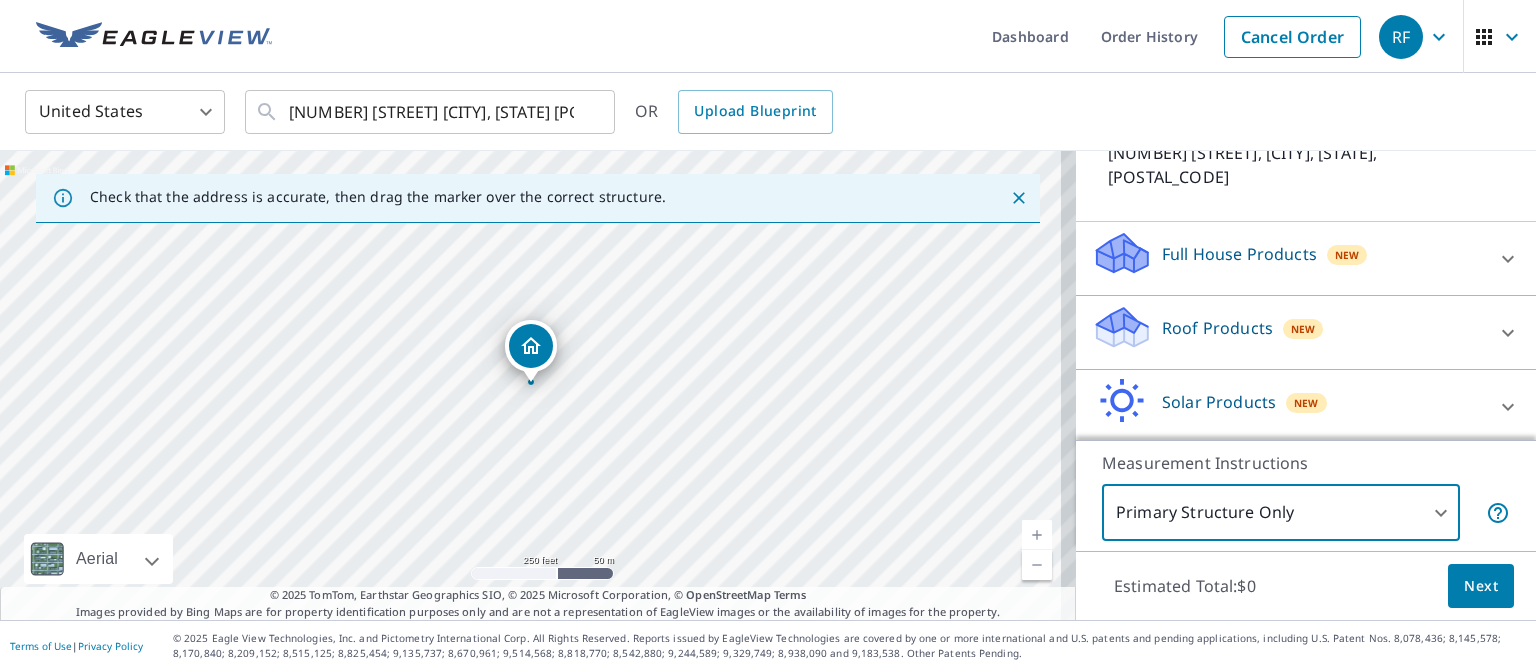 click at bounding box center [1508, 333] 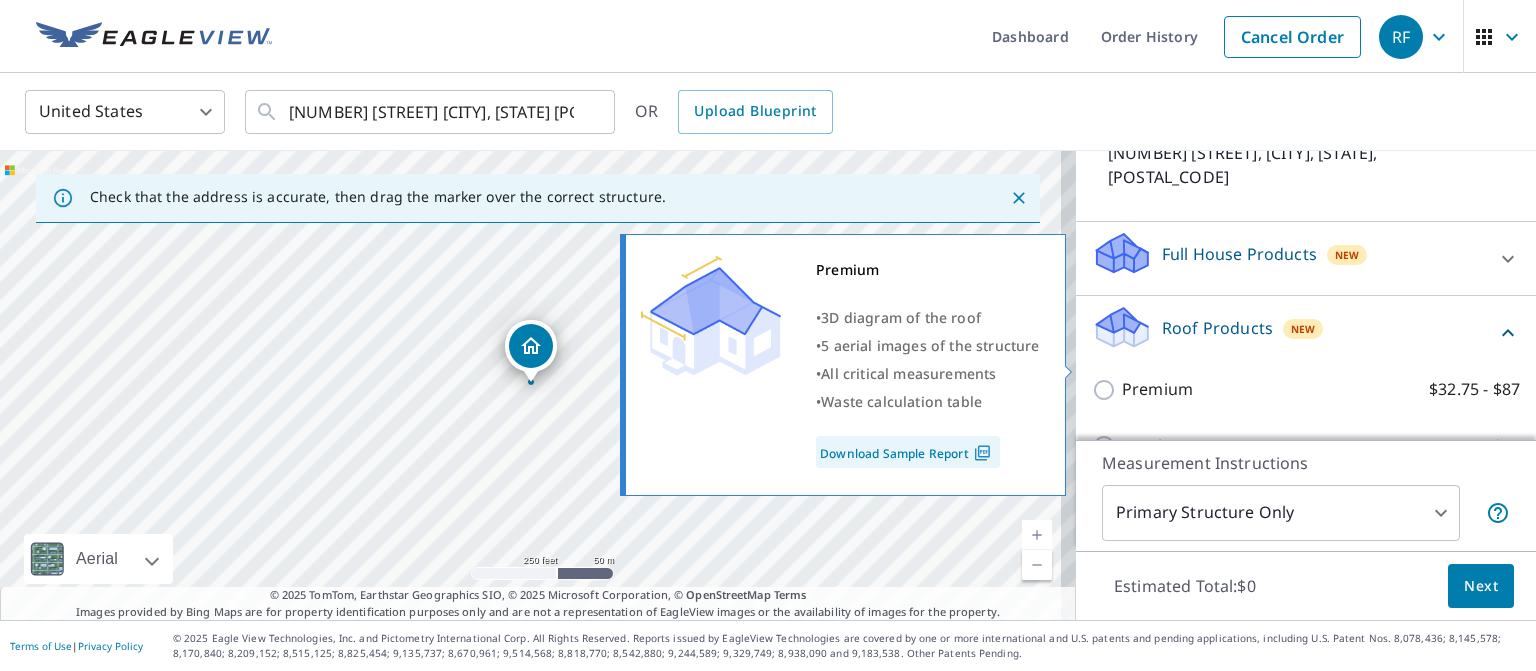 click on "Premium $32.75 - $87" at bounding box center (1107, 390) 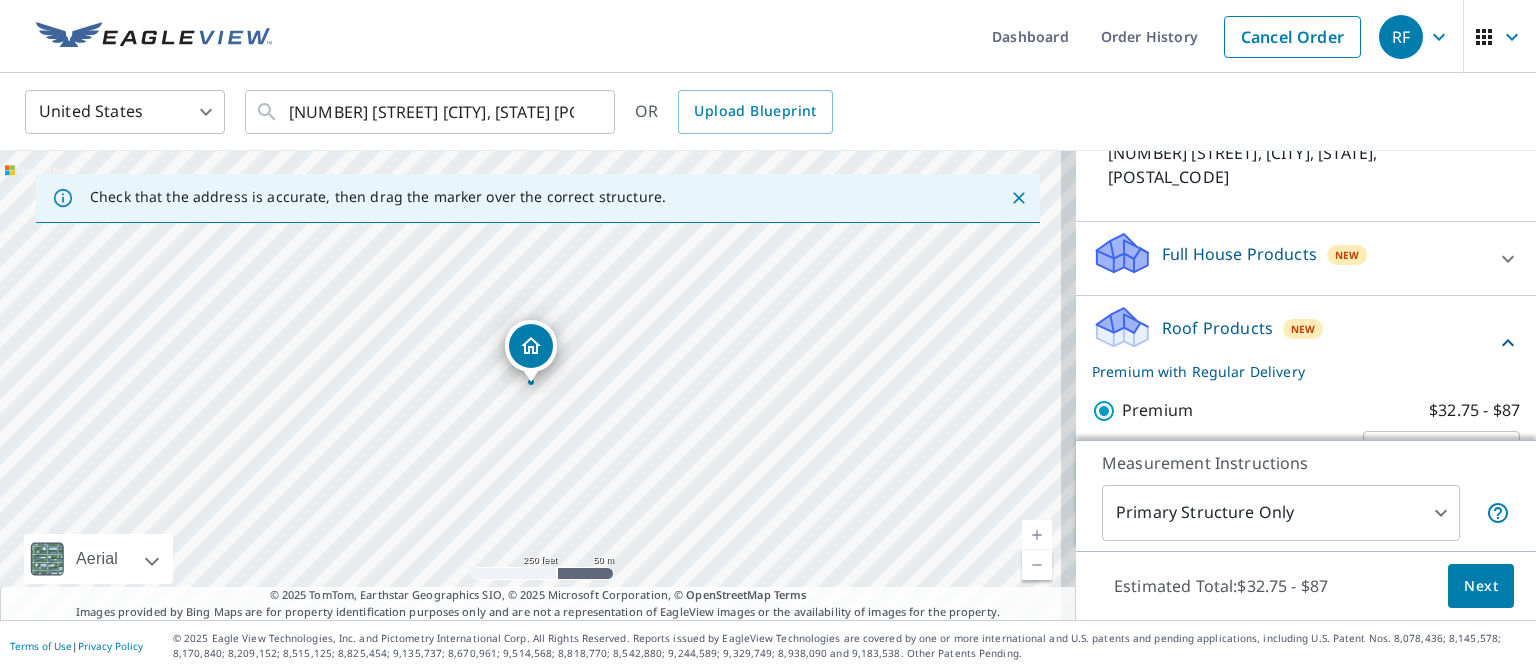 click on "Next" at bounding box center [1481, 586] 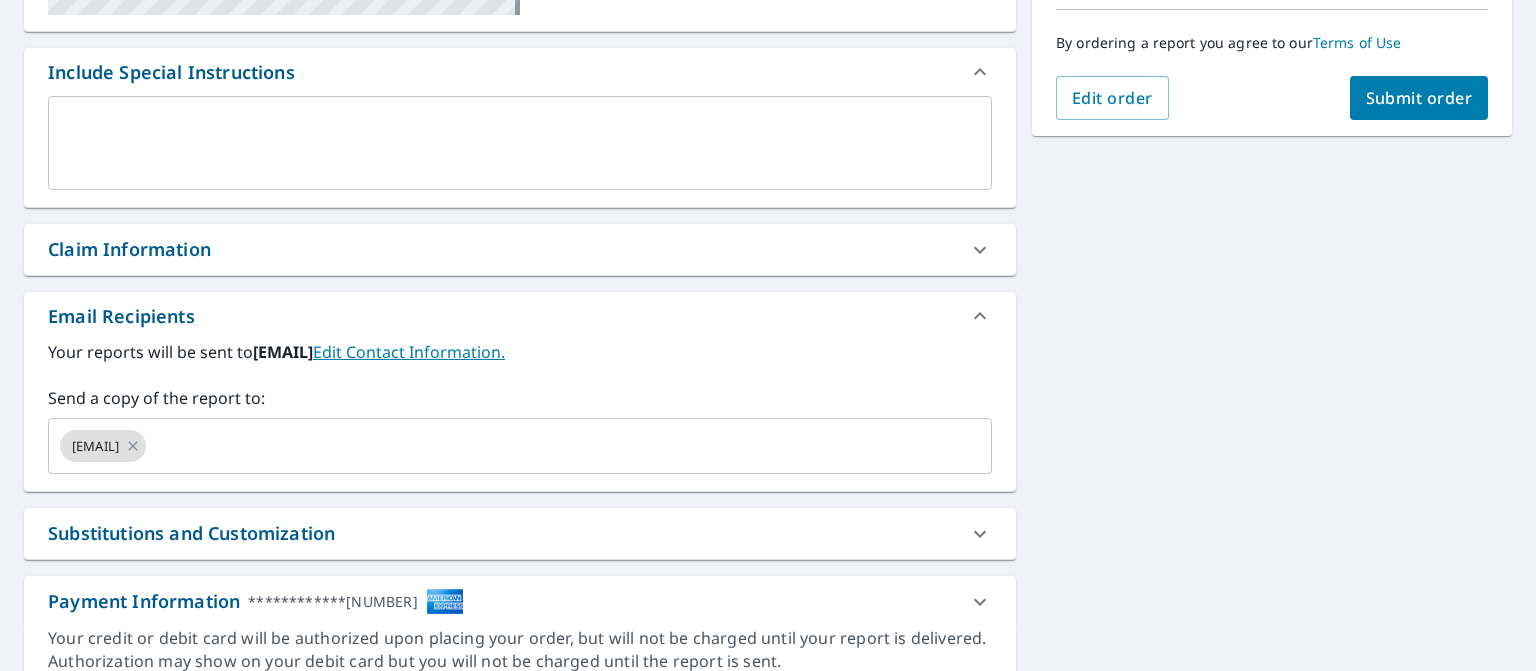 scroll, scrollTop: 507, scrollLeft: 0, axis: vertical 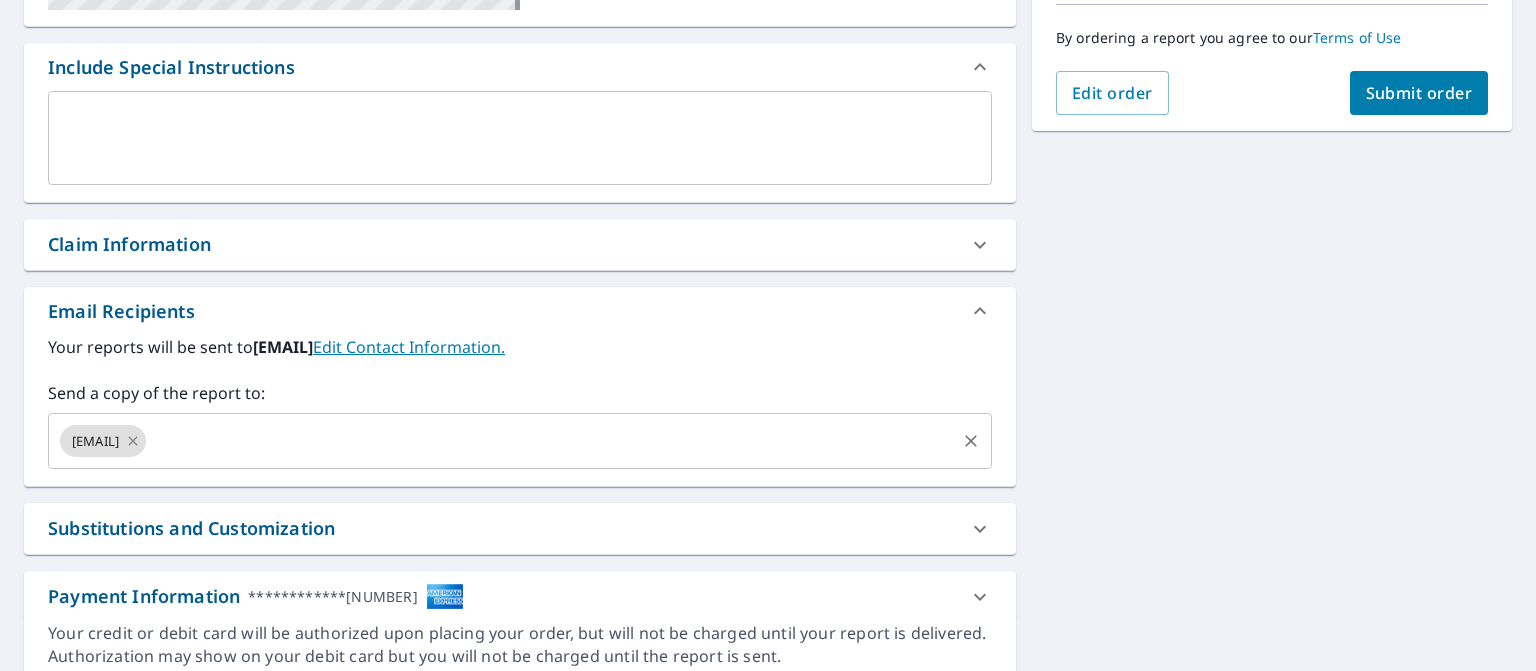 click 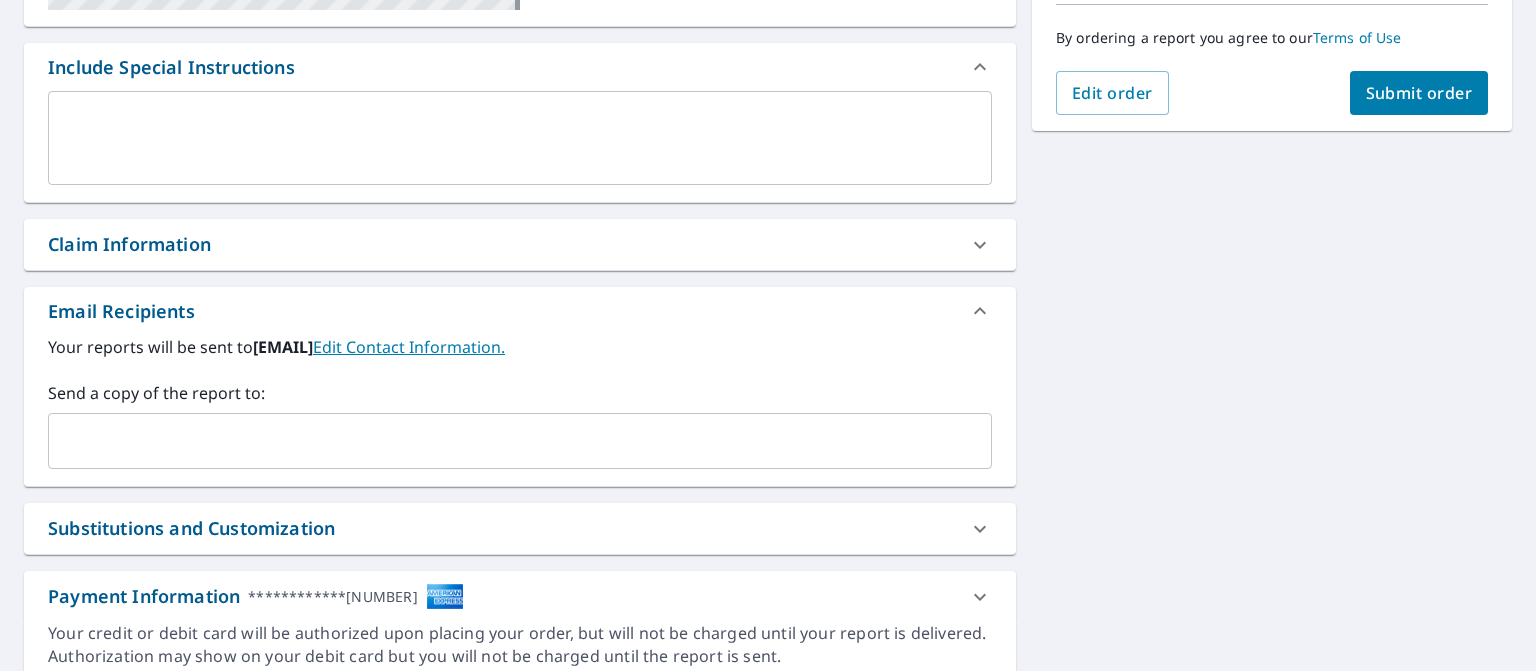 click at bounding box center [505, 441] 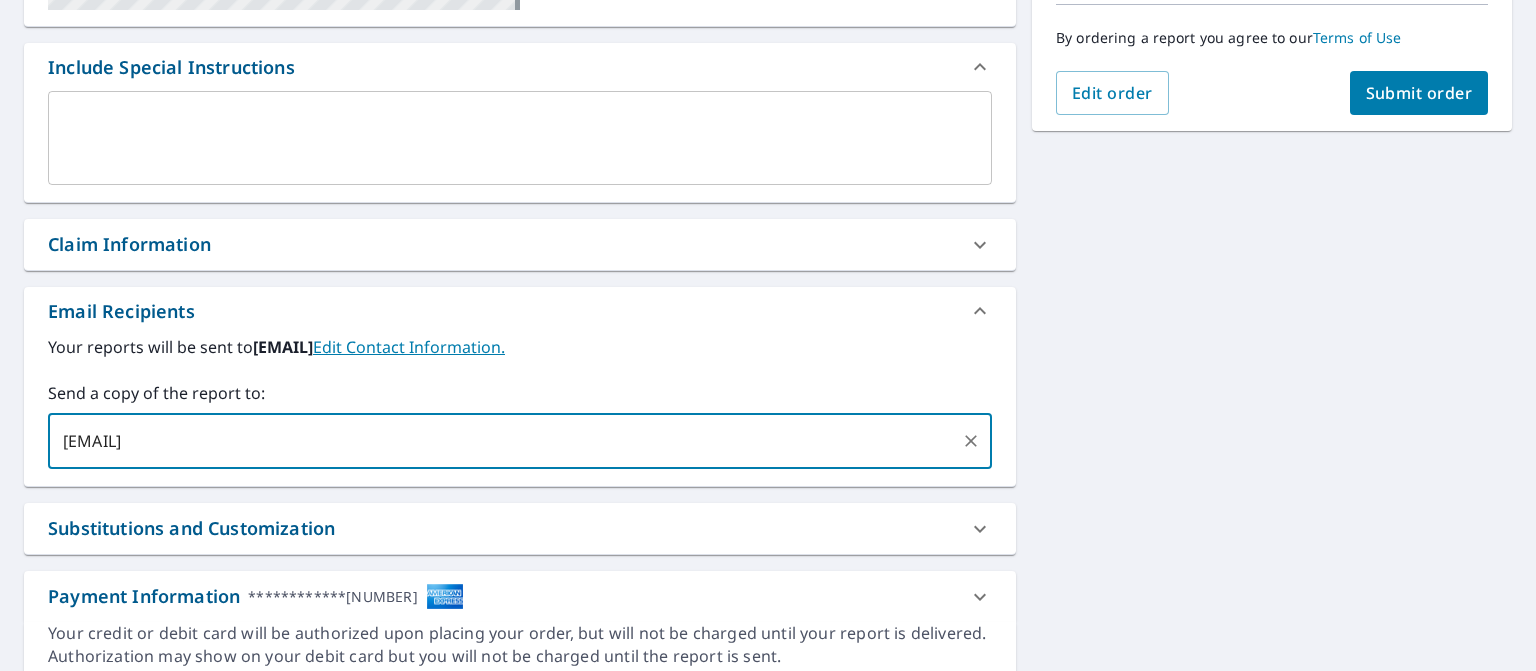 type on "Chris@roofdoctorutah.com" 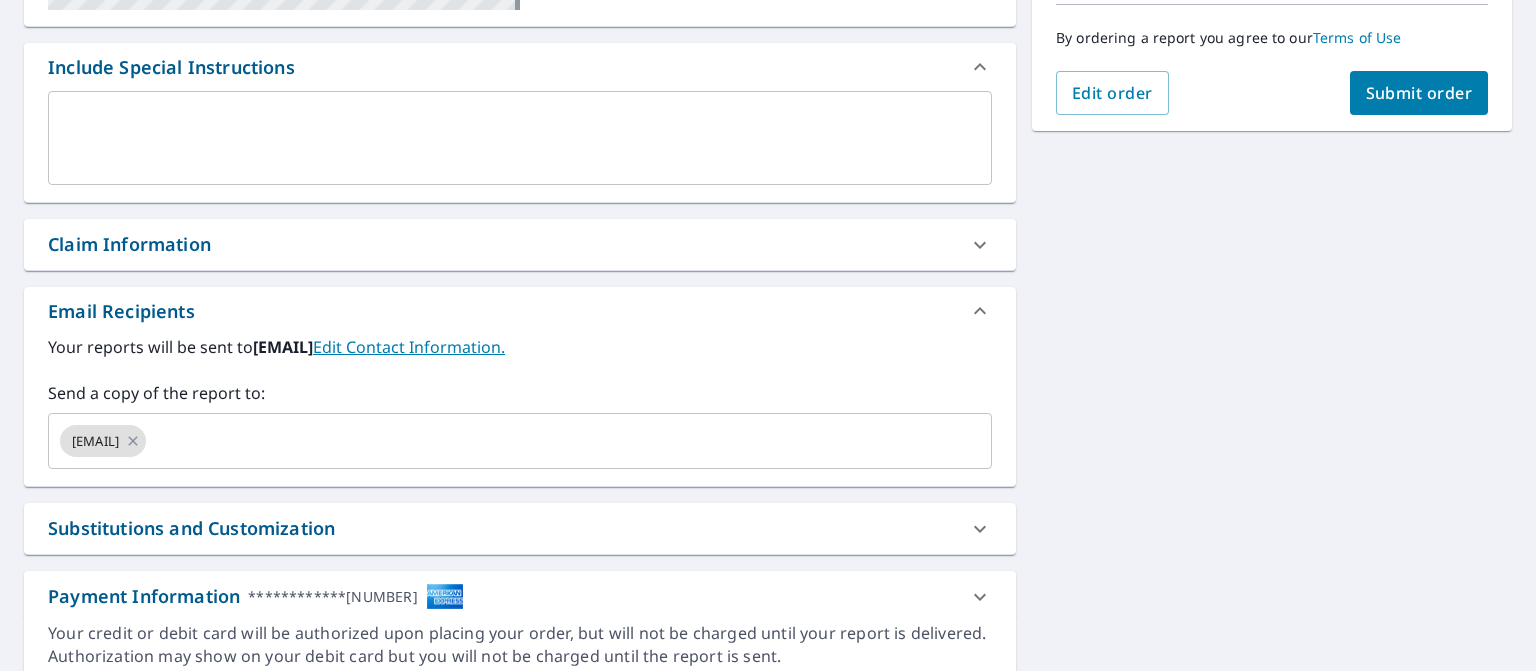 click on "20 P St Salt Lake City, UT 84103 Aerial Road A standard road map Aerial A detailed look from above Labels Labels 250 feet 50 m © 2025 TomTom, © Vexcel Imaging, © 2025 Microsoft Corporation,  © OpenStreetMap Terms PROPERTY TYPE Residential BUILDING ID 20 P St, Salt Lake City, UT, 84103 Changes to structures in last 4 years ( renovations, additions, etc. ) Include Special Instructions x ​ Claim Information Claim number ​ Claim information ​ PO number ​ Date of loss ​ Cat ID ​ Email Recipients Your reports will be sent to  rhfullerton@gmail.com.  Edit Contact Information. Send a copy of the report to: Chris@roofdoctorutah.com ​ Substitutions and Customization Roof measurement report substitutions If a Premium Report is unavailable send me an Extended Coverage 3D Report: Yes No Ask If an Extended Coverage 3D Report is unavailable send me an Extended Coverage 2D Report: Yes No Ask If a Residential/Multi-Family Report is unavailable send me a Commercial Report: Yes No Ask Additional Report Formats" at bounding box center (520, 189) 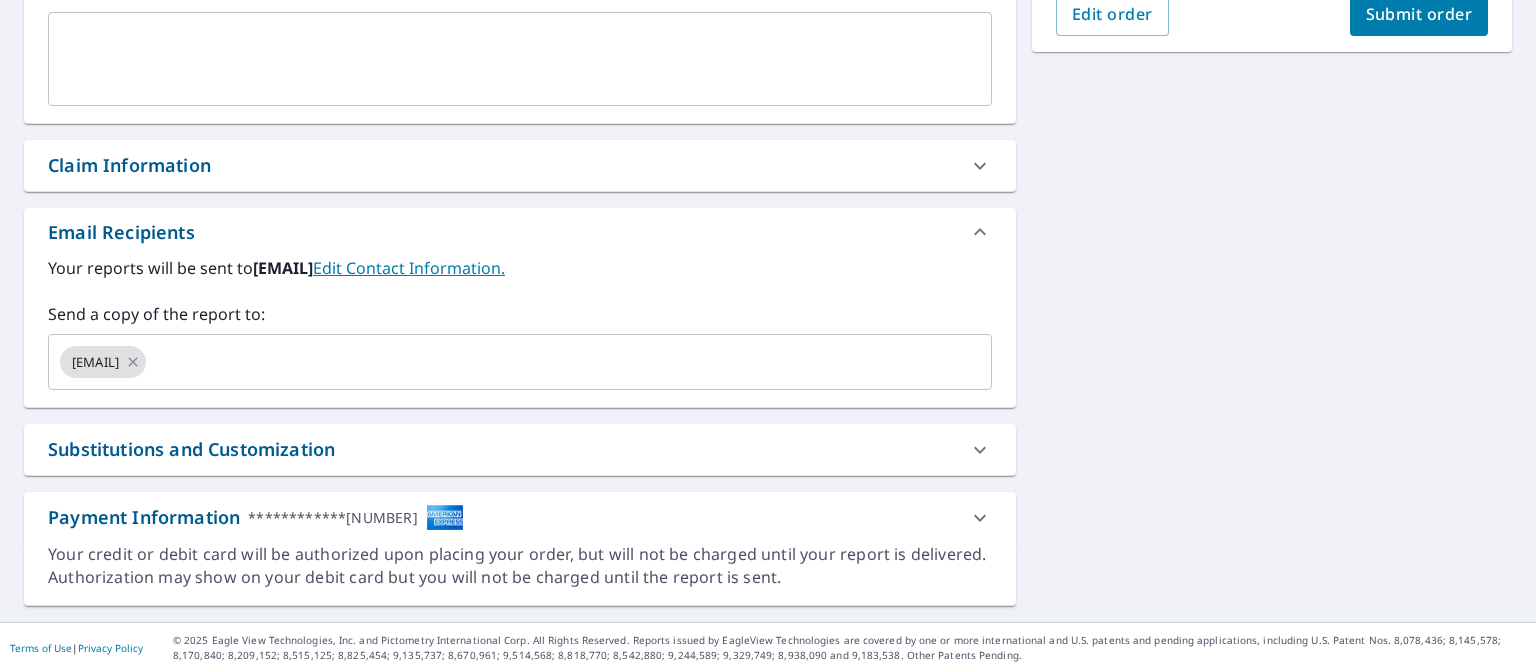 scroll, scrollTop: 0, scrollLeft: 0, axis: both 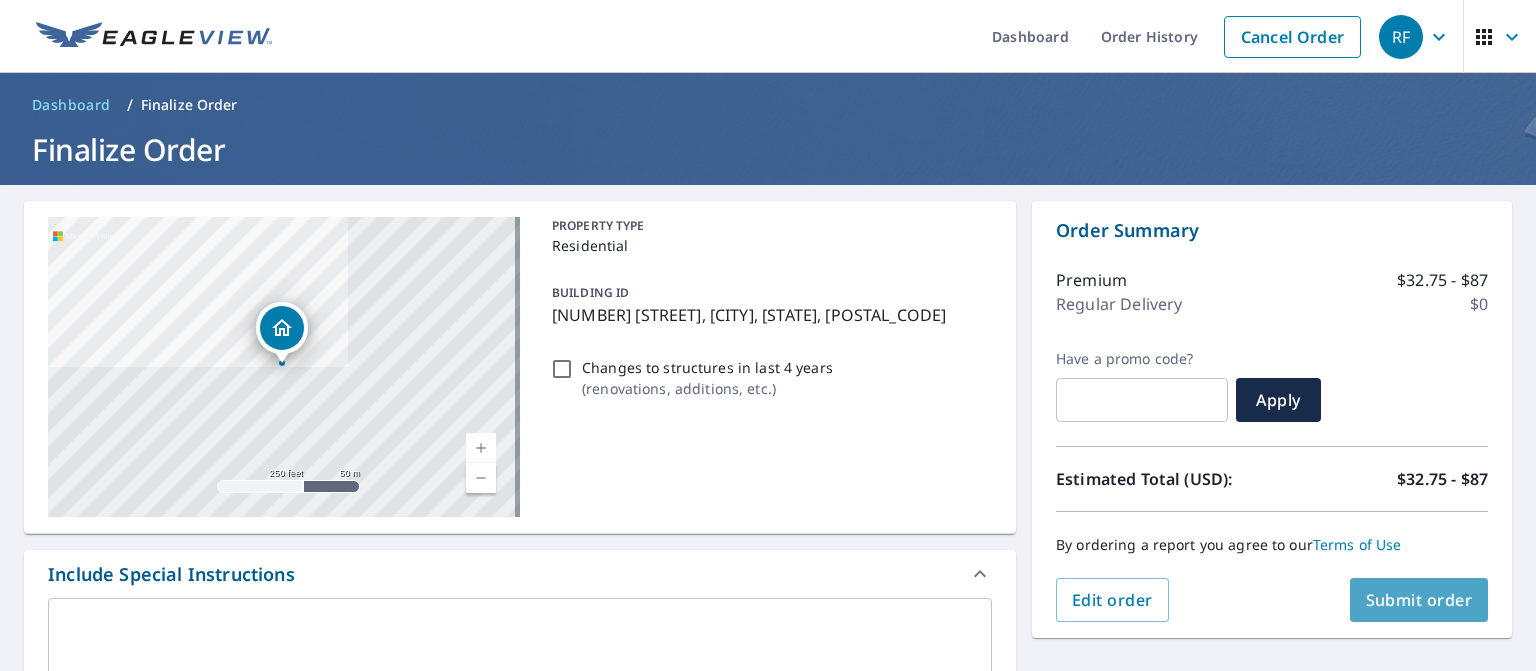 click on "Submit order" at bounding box center [1419, 600] 